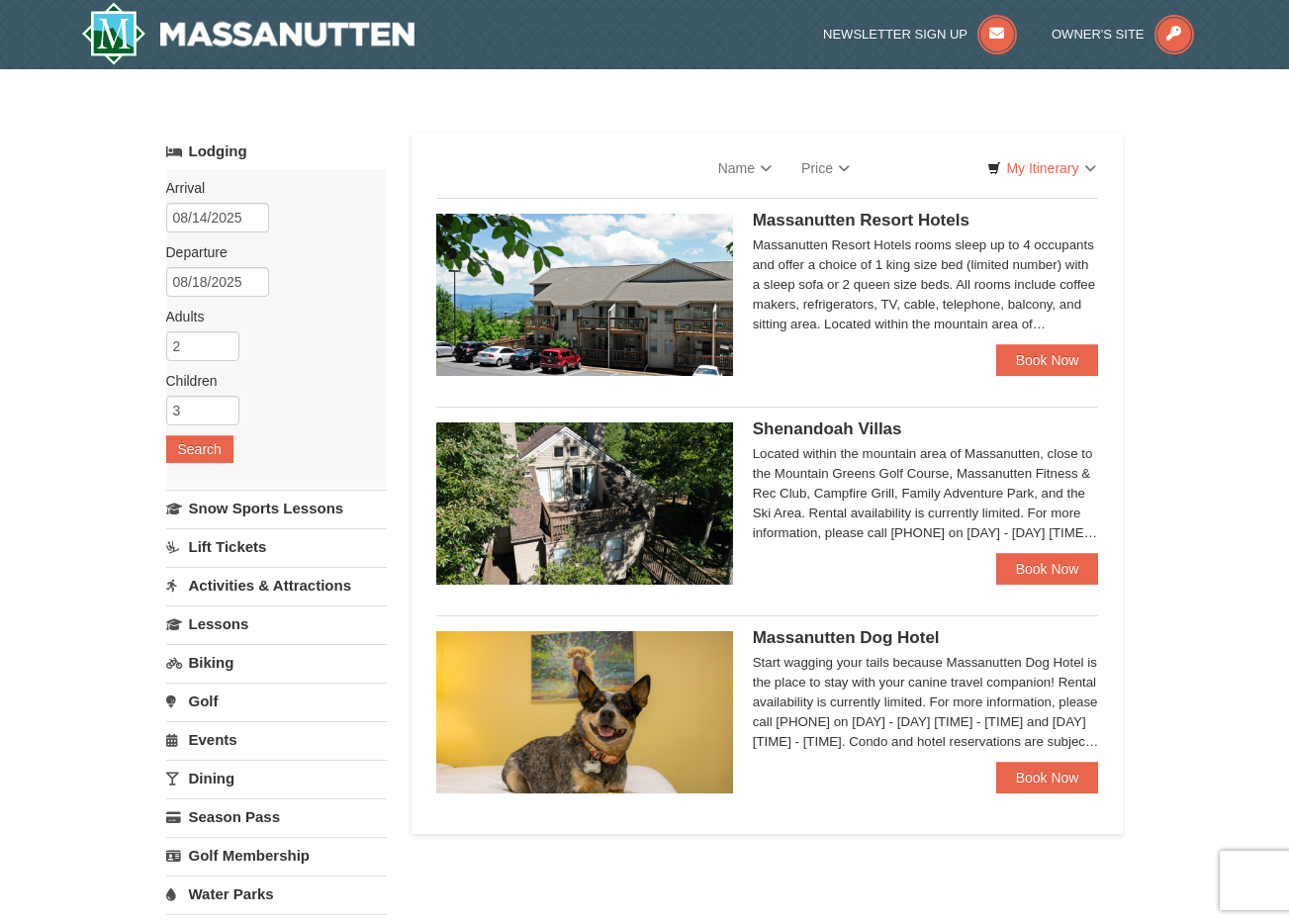 scroll, scrollTop: 0, scrollLeft: 0, axis: both 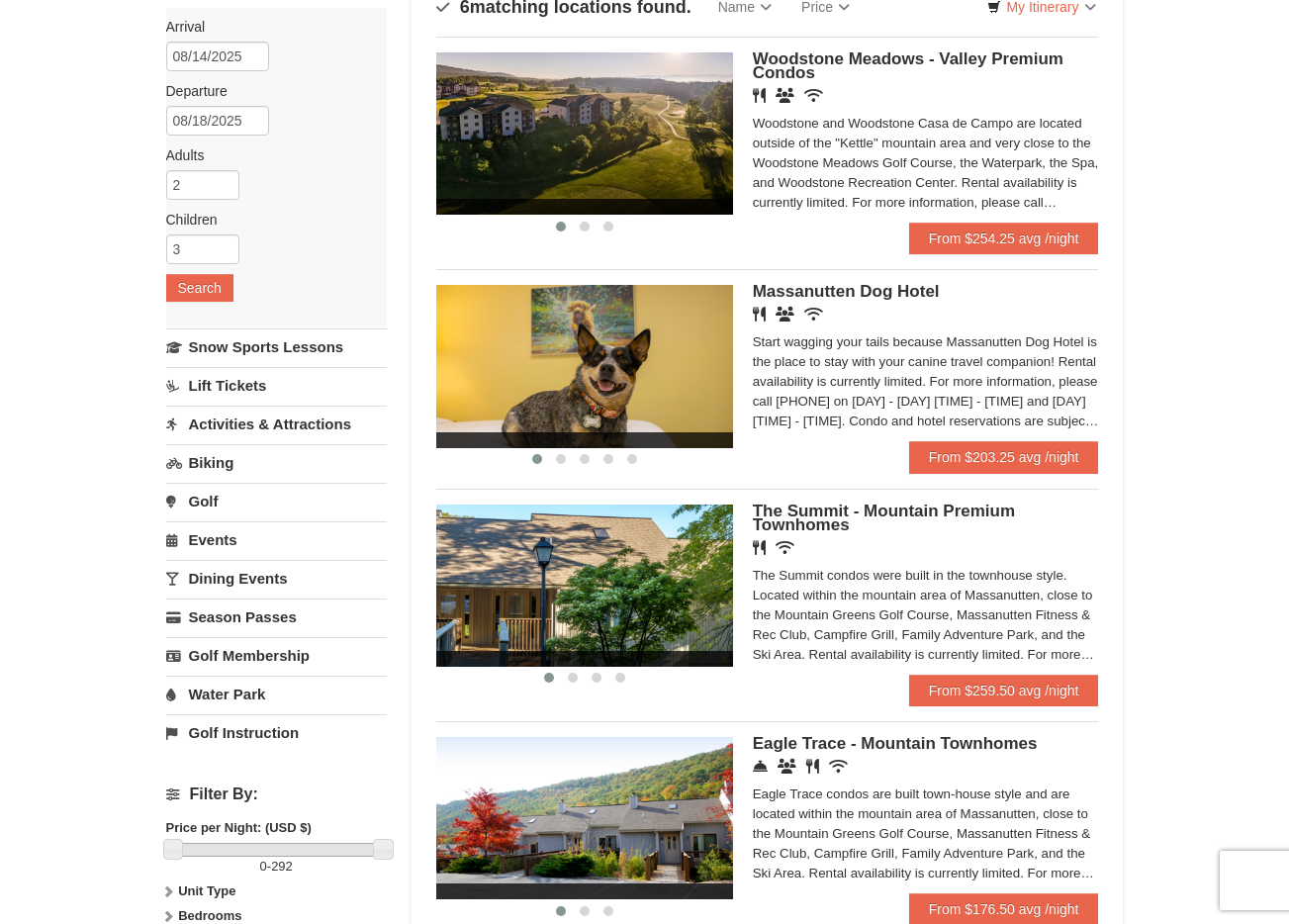 click on "Water Park" at bounding box center (276, 693) 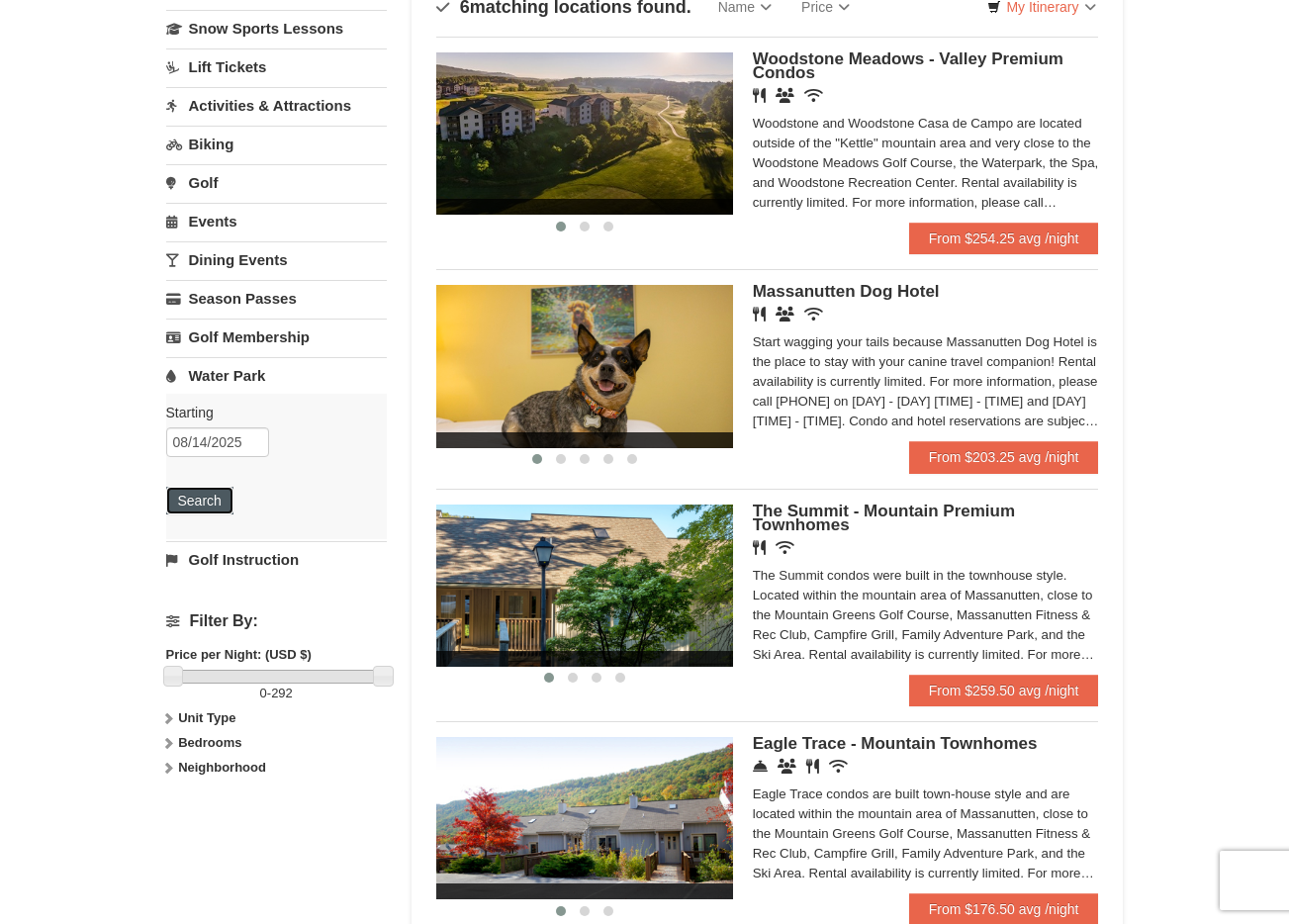 click on "Search" at bounding box center (200, 501) 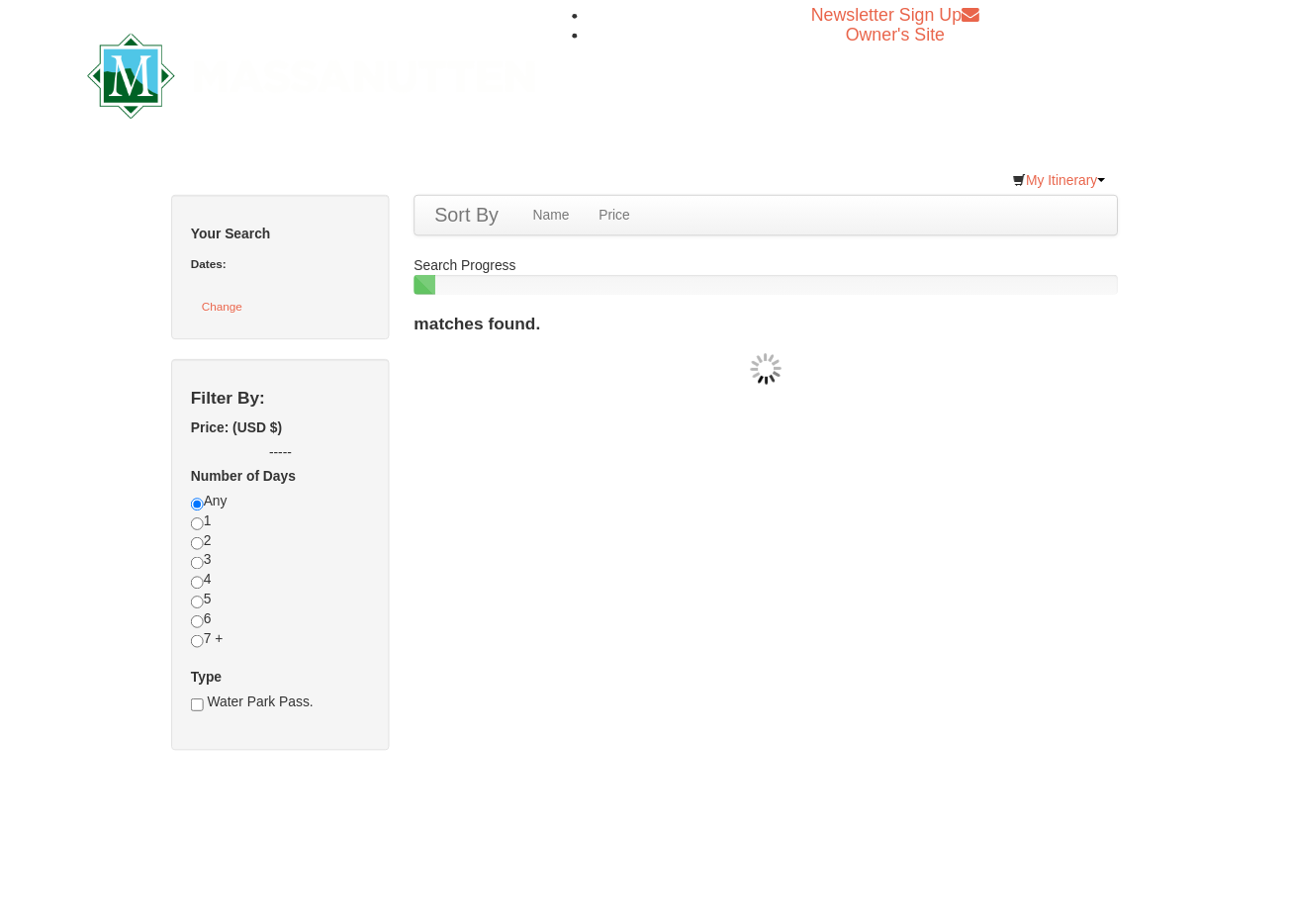 scroll, scrollTop: 0, scrollLeft: 0, axis: both 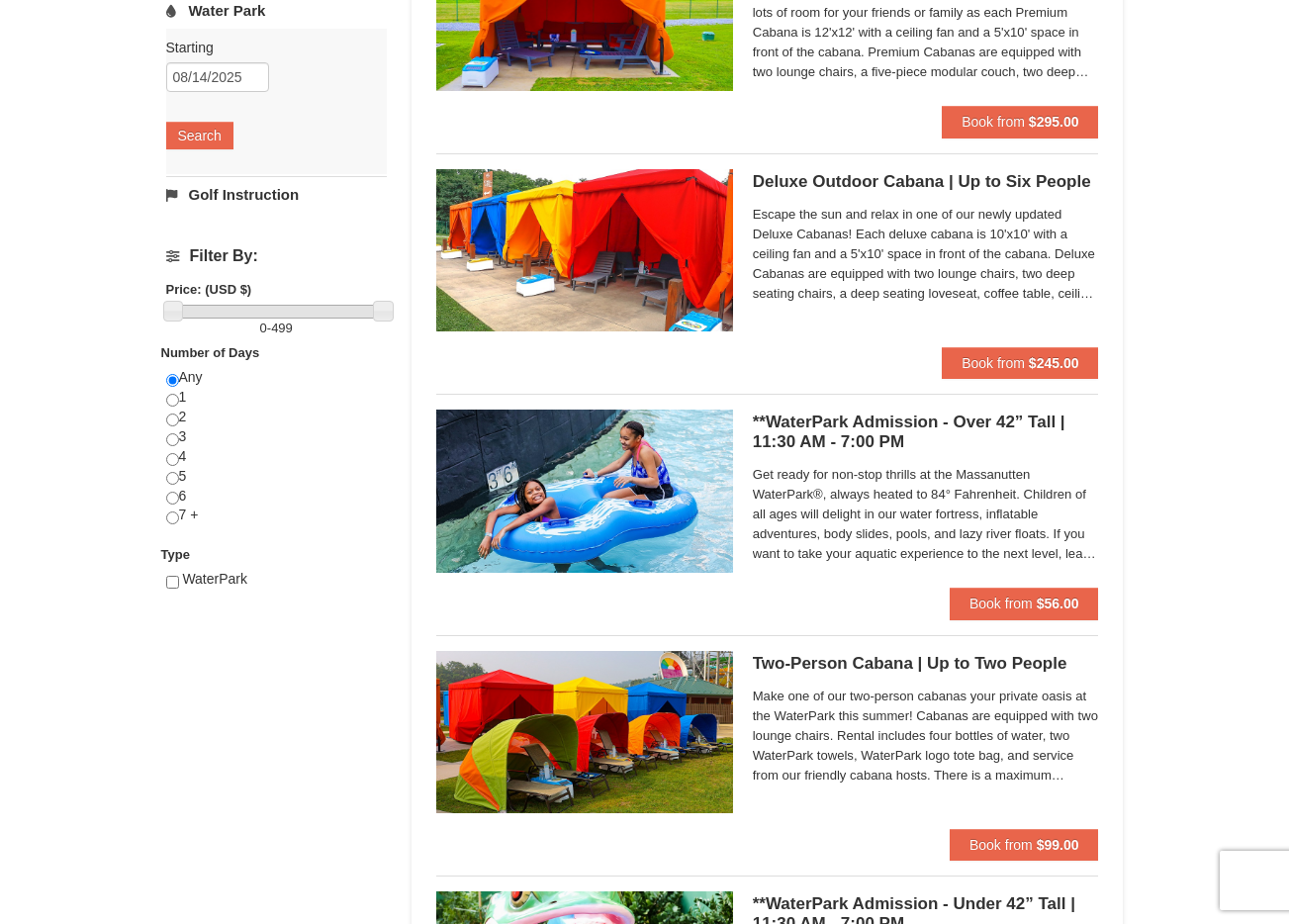 click on "**WaterPark Admission - Over 42” Tall | 11:30 AM - 7:00 PM  Massanutten Indoor/Outdoor WaterPark" at bounding box center (926, 432) 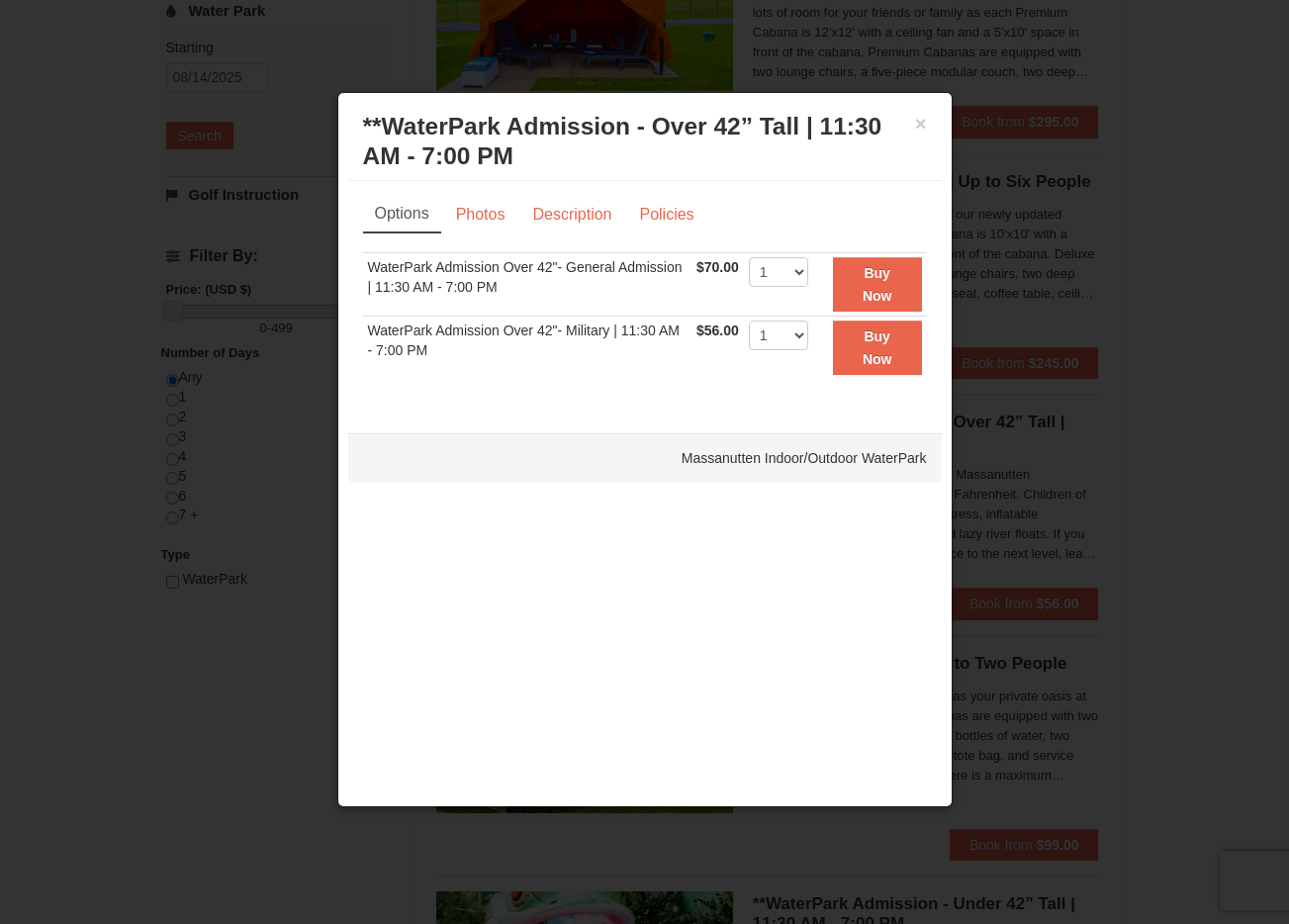 click on "WaterPark Admission Over 42"- General Admission | 11:30 AM - 7:00 PM" at bounding box center [527, 285] 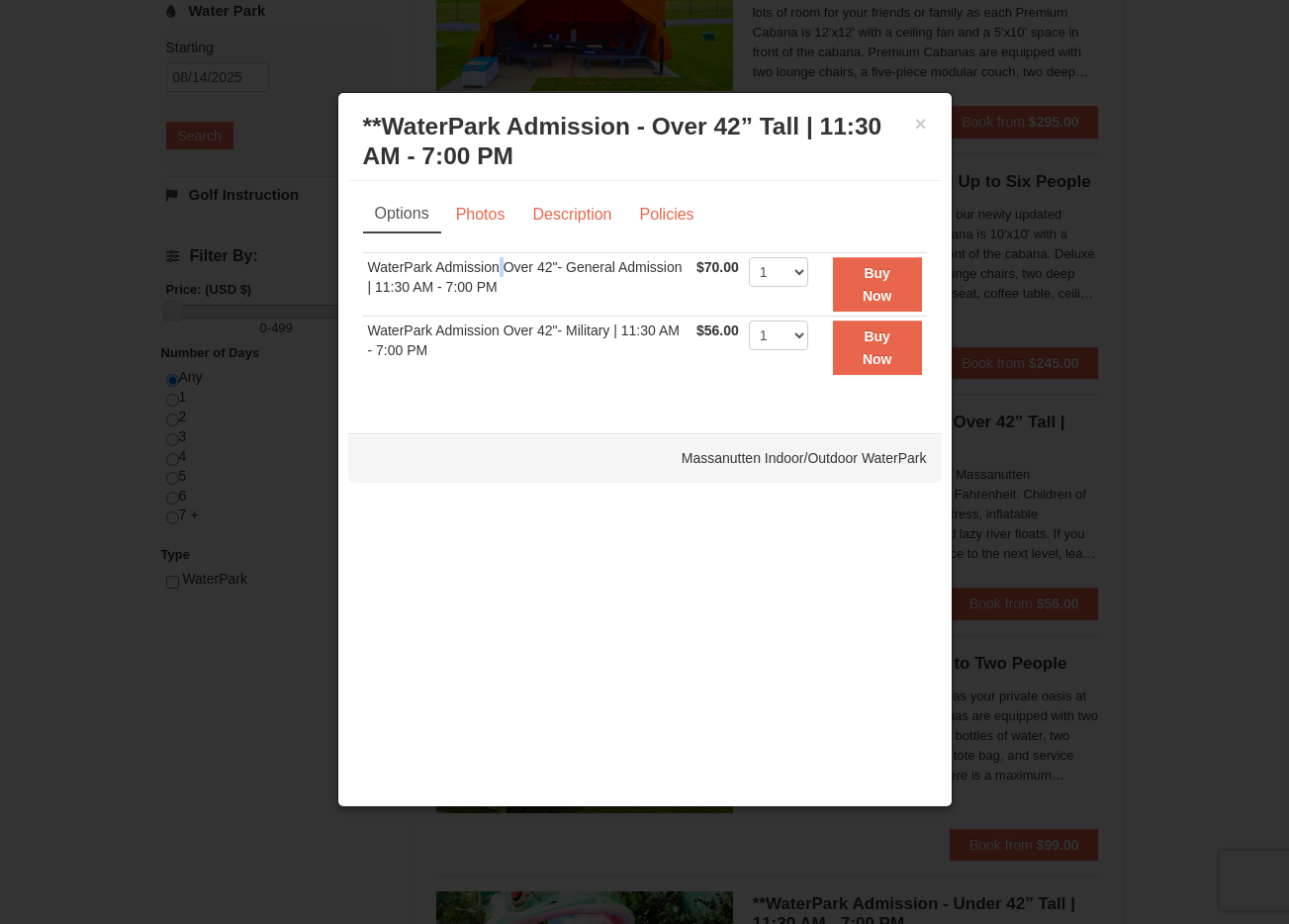 click on "WaterPark Admission Over 42"- General Admission | 11:30 AM - 7:00 PM" at bounding box center (527, 285) 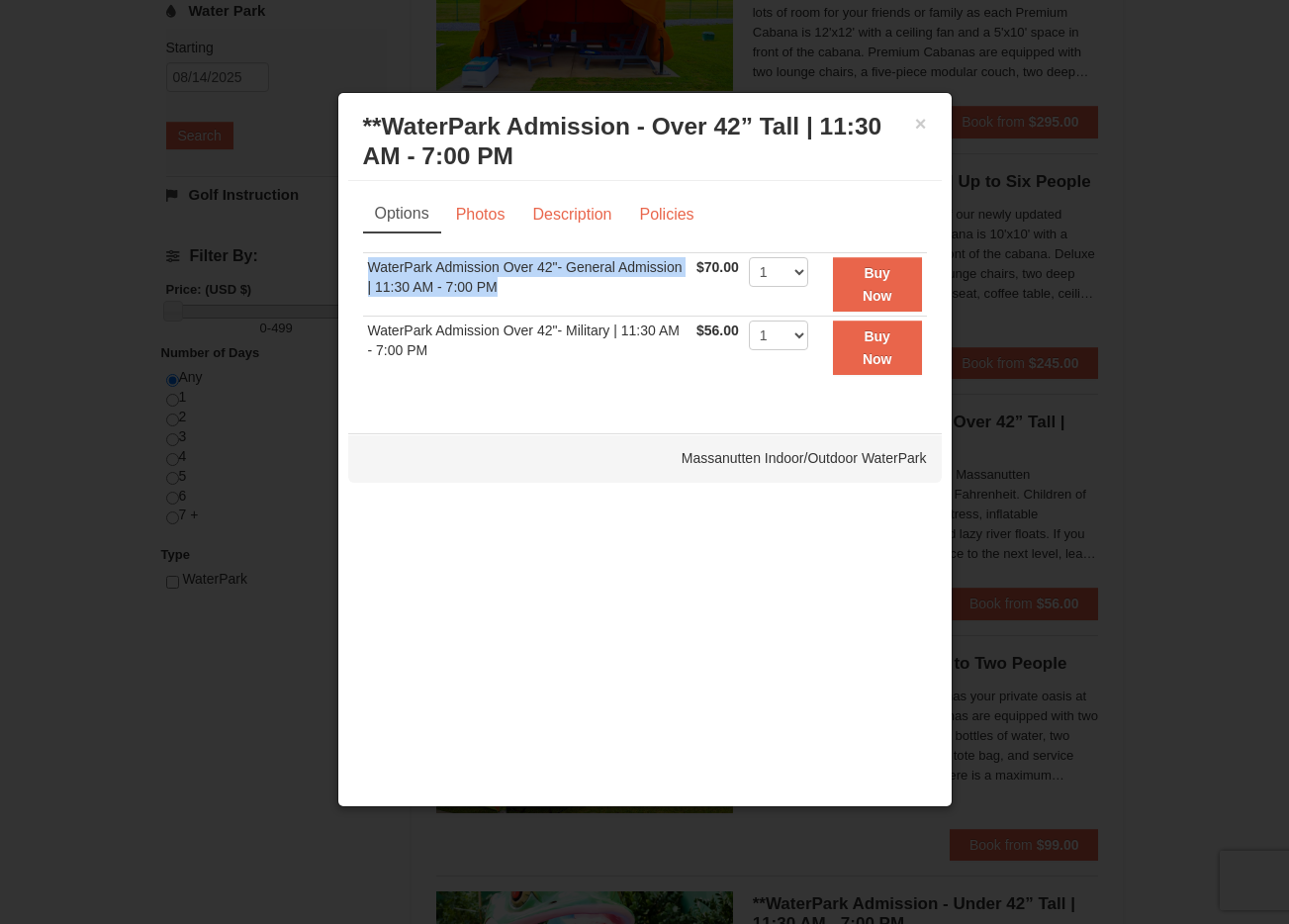 drag, startPoint x: 496, startPoint y: 266, endPoint x: 492, endPoint y: 280, distance: 14.56022 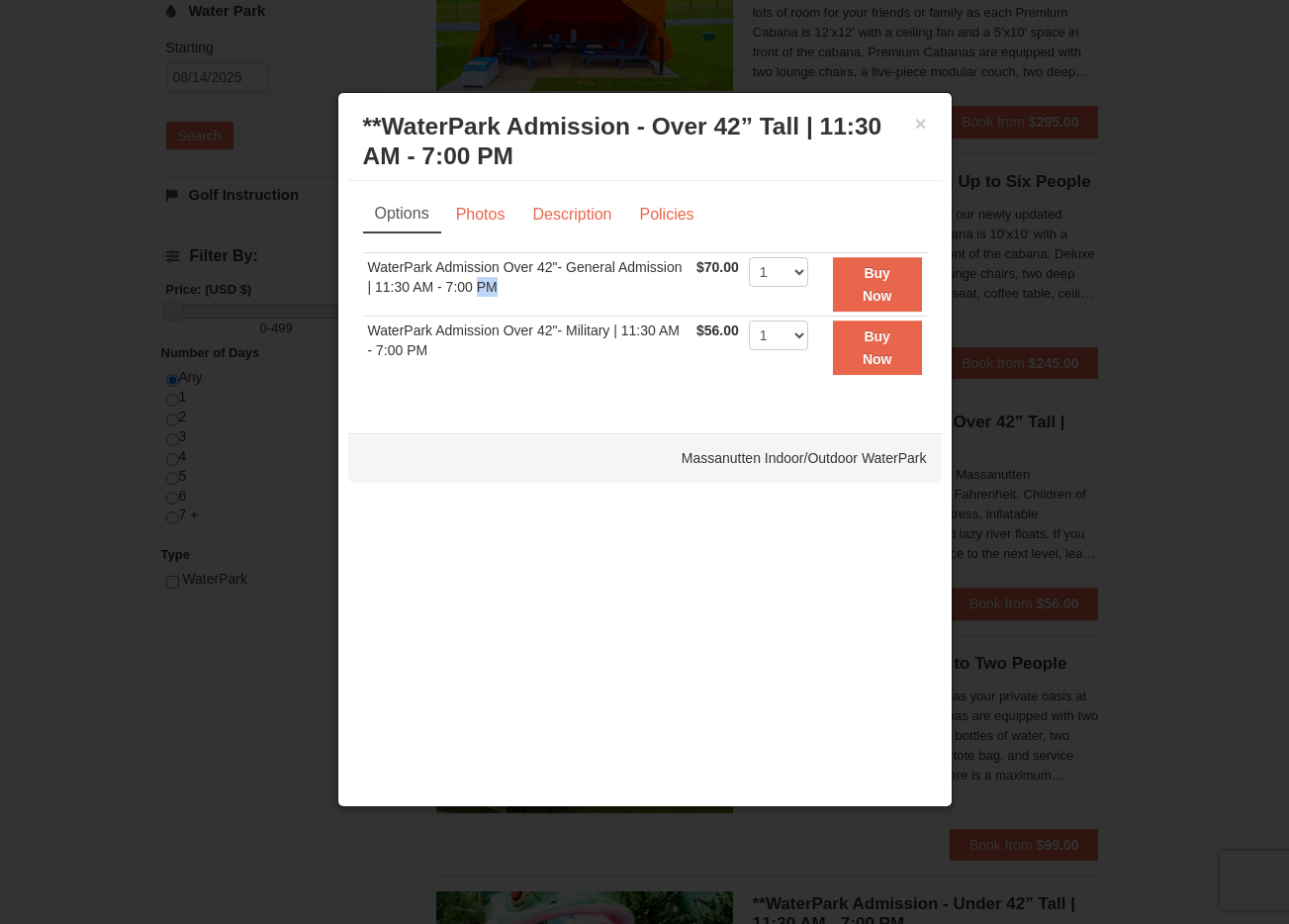 click on "WaterPark Admission Over 42"- General Admission | 11:30 AM - 7:00 PM" at bounding box center [527, 285] 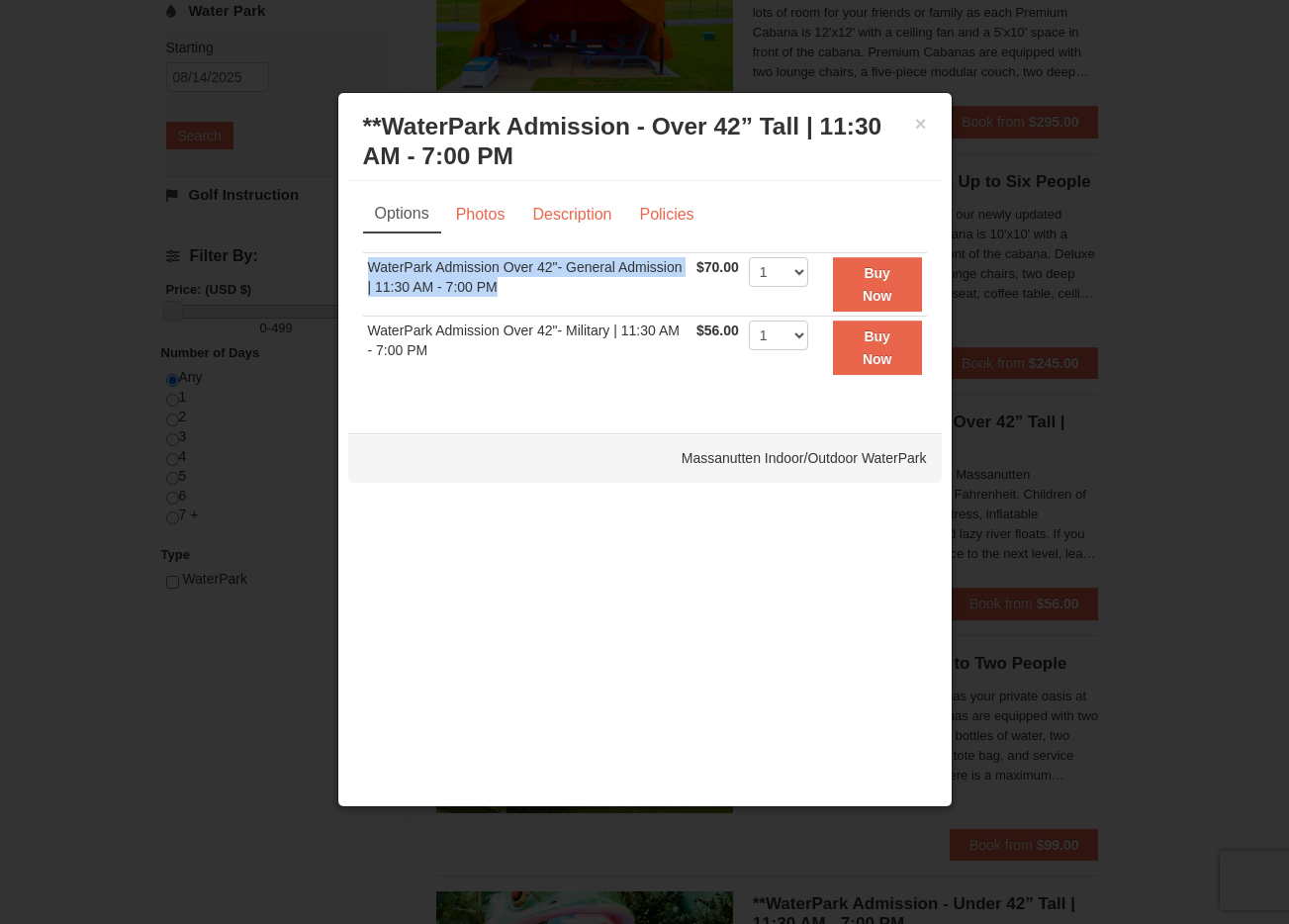 drag, startPoint x: 480, startPoint y: 281, endPoint x: 485, endPoint y: 268, distance: 13.928388 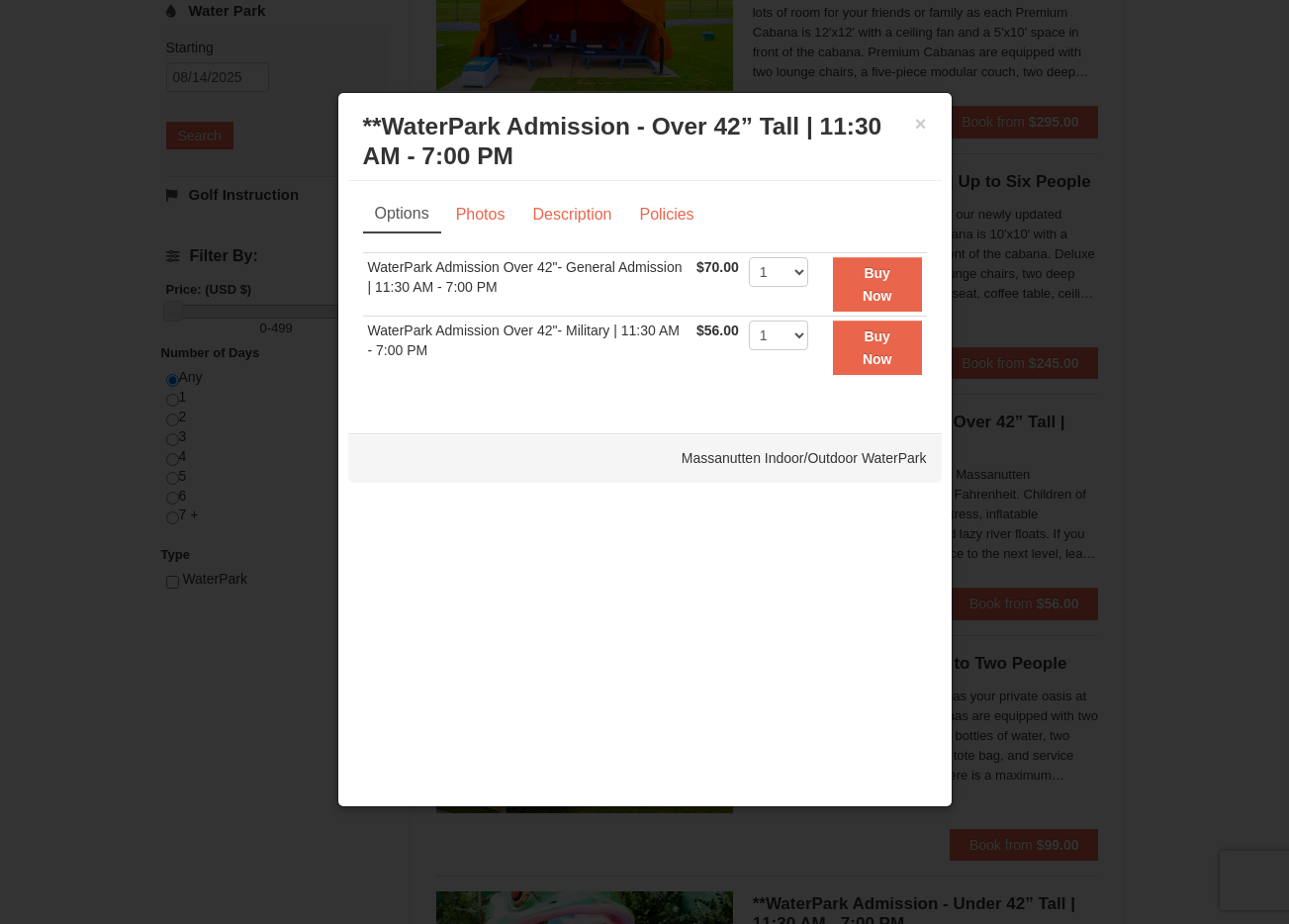 click on "WaterPark Admission Over 42"- General Admission | 11:30 AM - 7:00 PM" at bounding box center (527, 285) 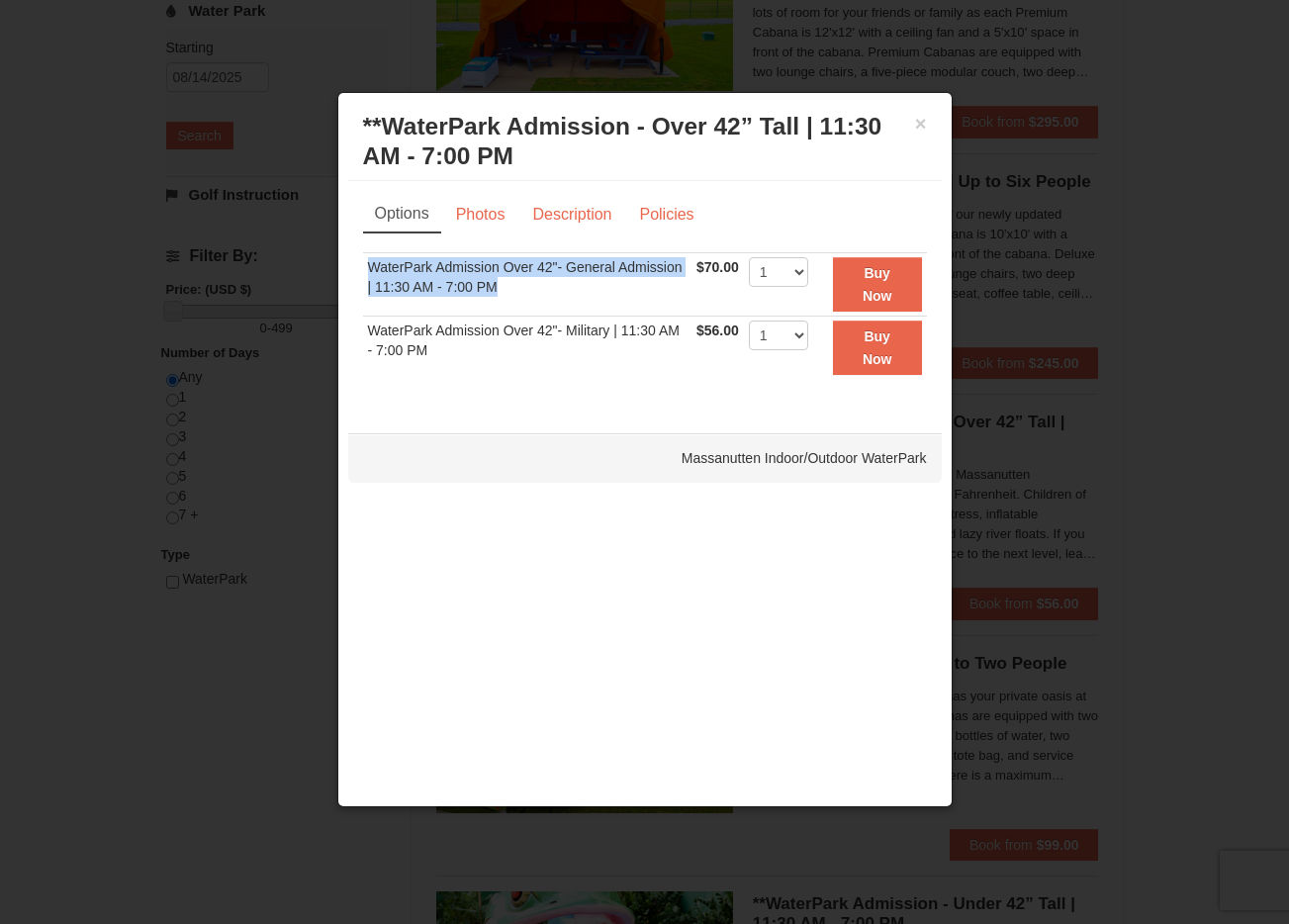 click on "WaterPark Admission Over 42"- General Admission | 11:30 AM - 7:00 PM" at bounding box center (527, 285) 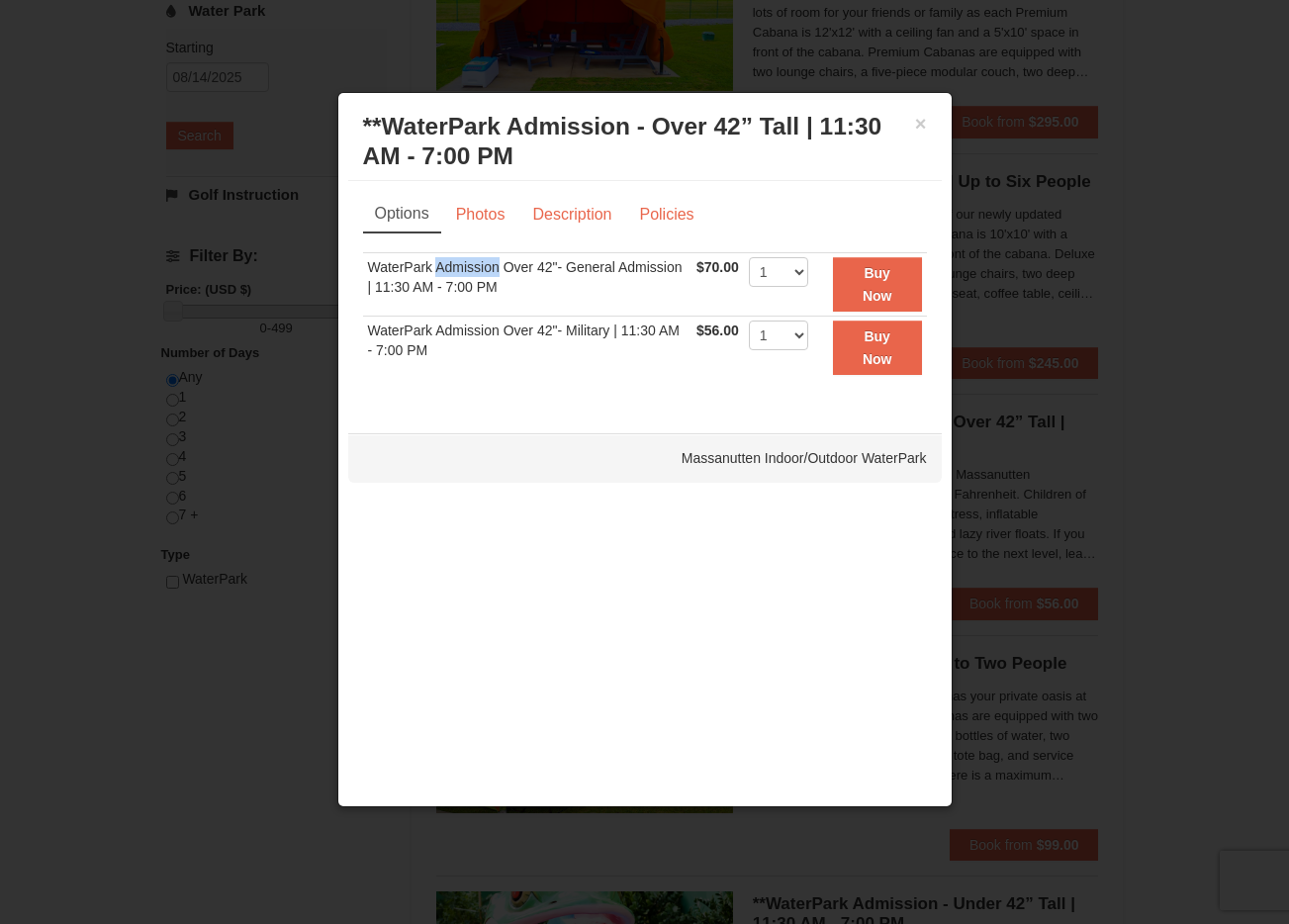 click on "WaterPark Admission Over 42"- General Admission | 11:30 AM - 7:00 PM" at bounding box center (527, 285) 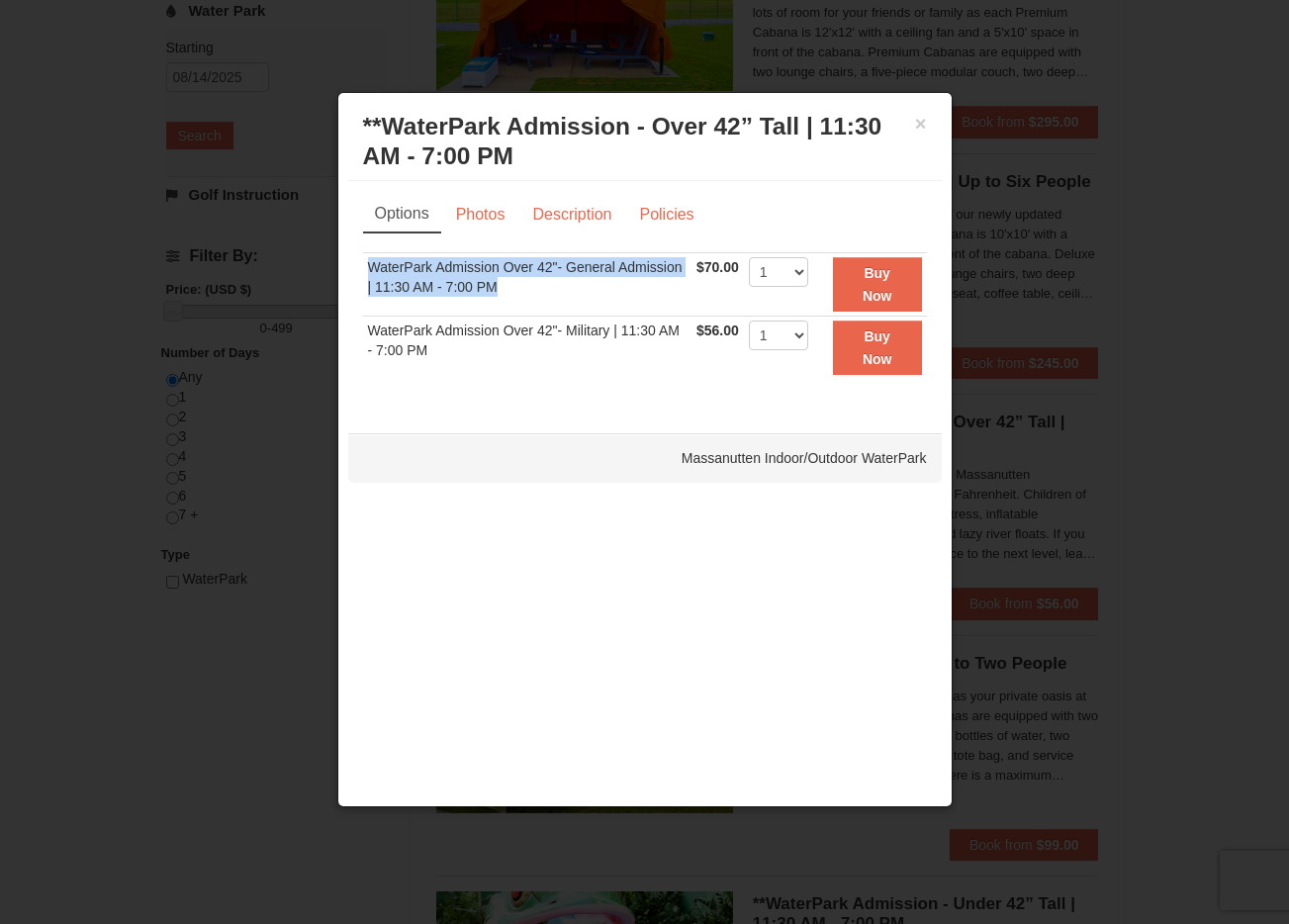 drag, startPoint x: 489, startPoint y: 272, endPoint x: 491, endPoint y: 258, distance: 14.142136 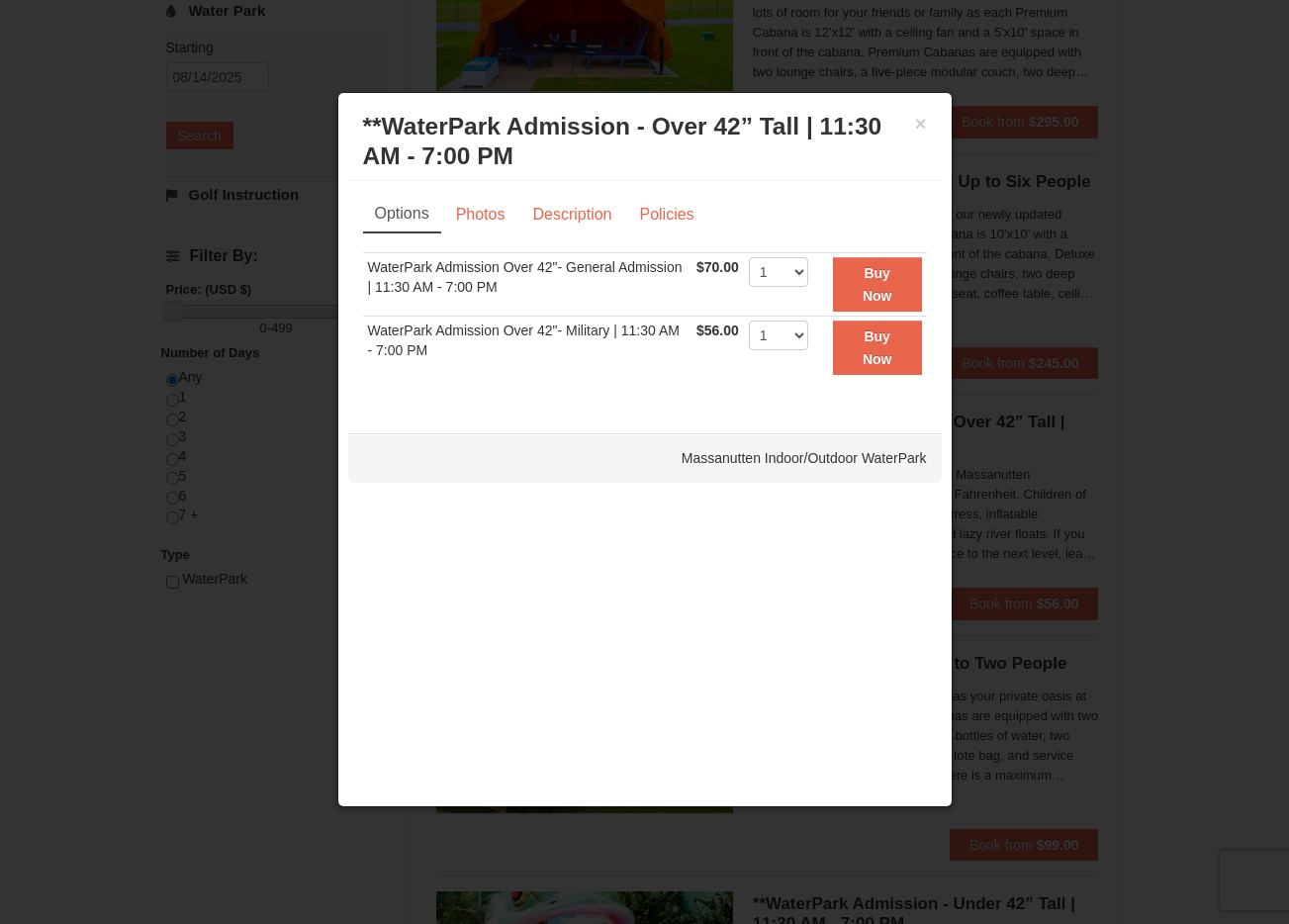 click on "WaterPark Admission Over 42"- General Admission | 11:30 AM - 7:00 PM" at bounding box center [527, 285] 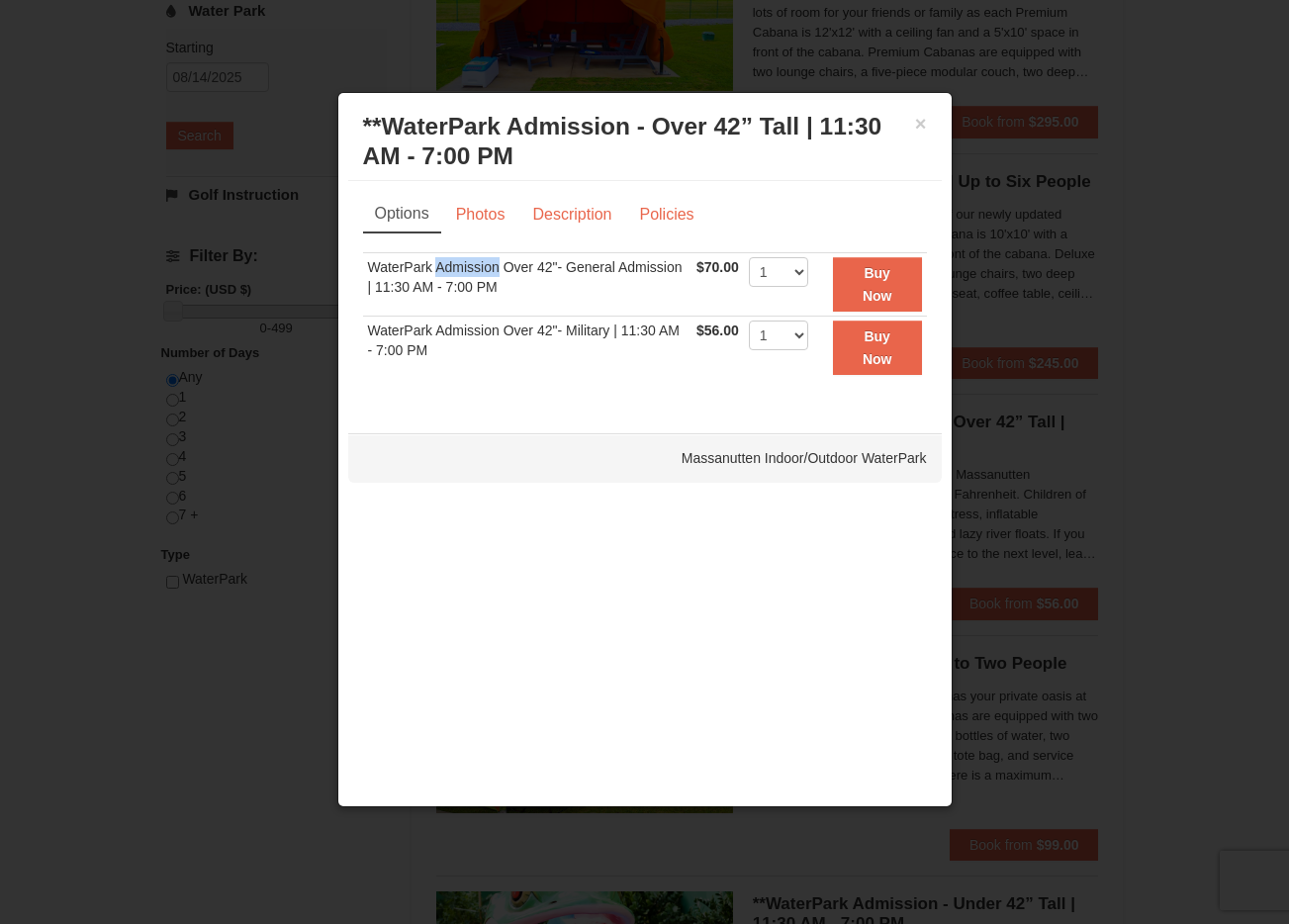 click on "WaterPark Admission Over 42"- General Admission | 11:30 AM - 7:00 PM" at bounding box center [527, 285] 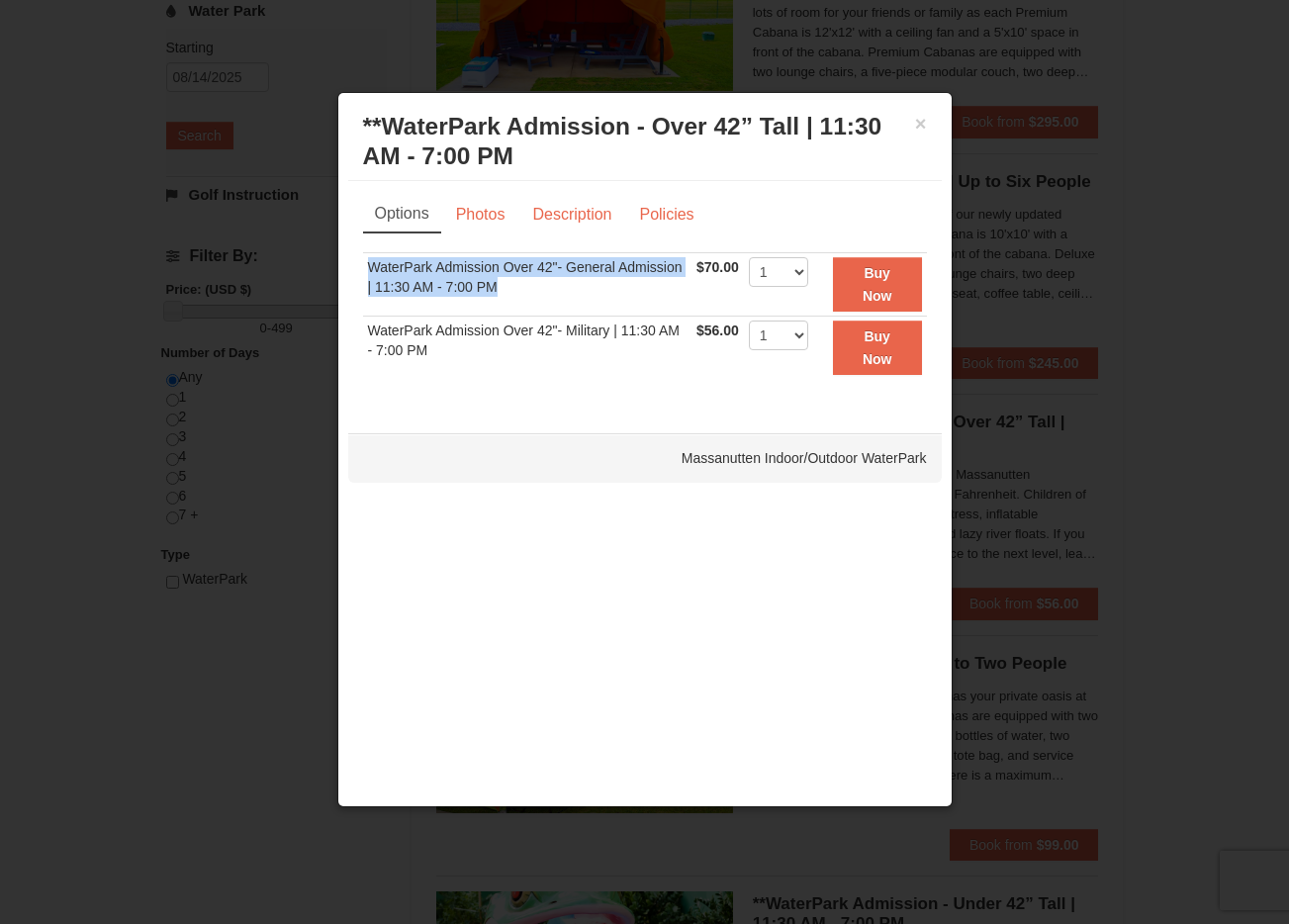 click on "WaterPark Admission Over 42"- General Admission | 11:30 AM - 7:00 PM" at bounding box center [527, 285] 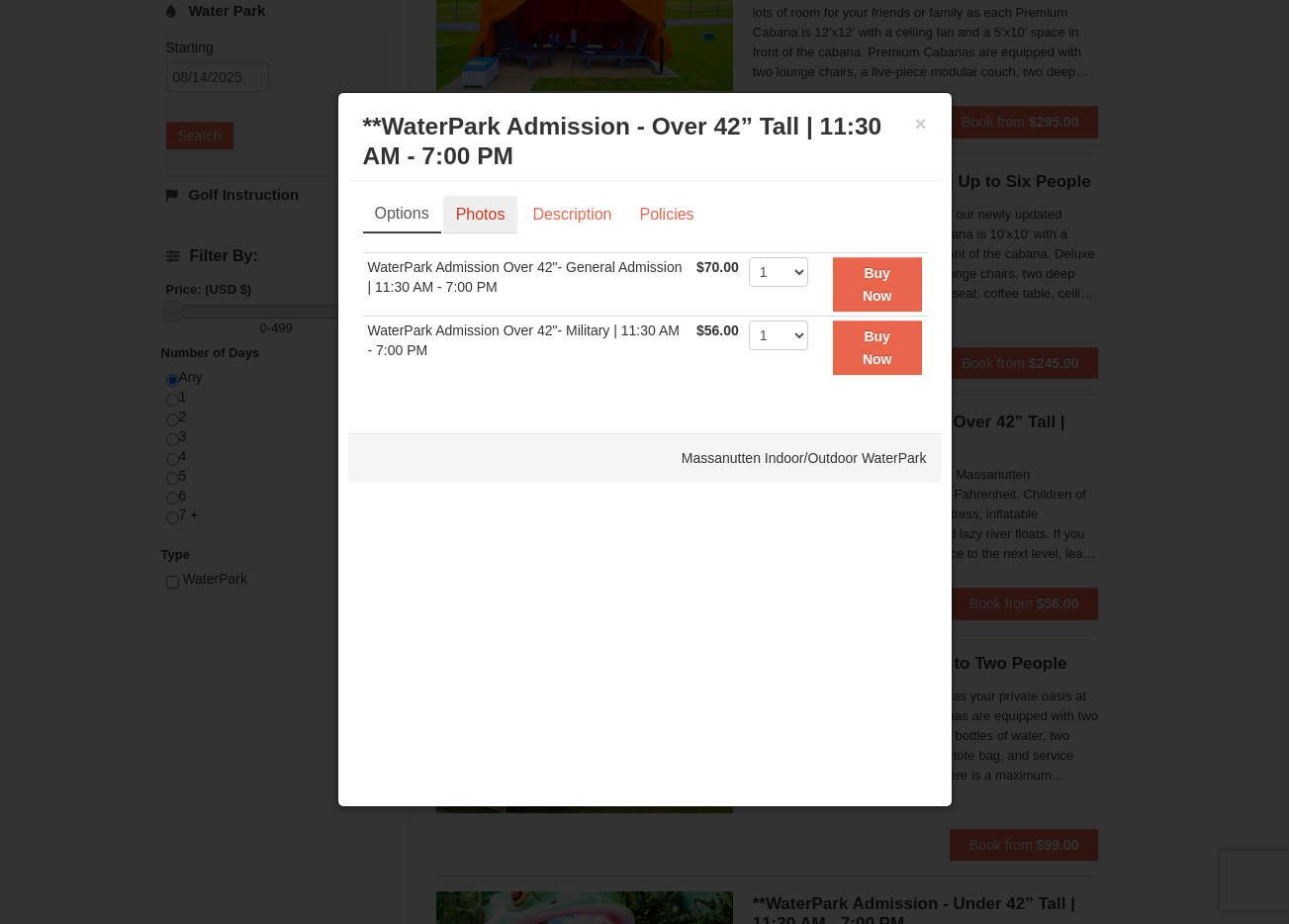 click on "Photos" at bounding box center [481, 215] 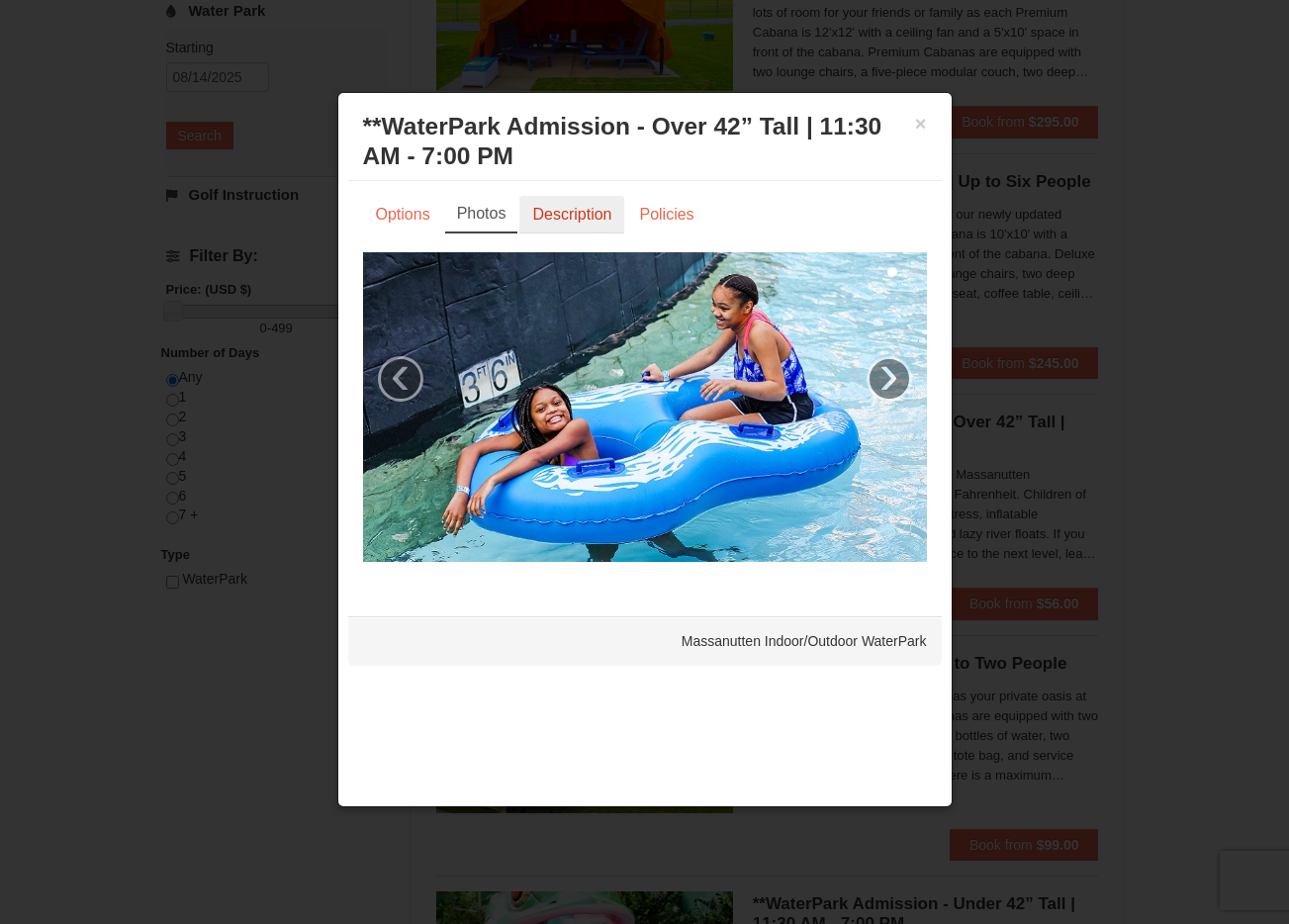 click on "Description" at bounding box center [572, 215] 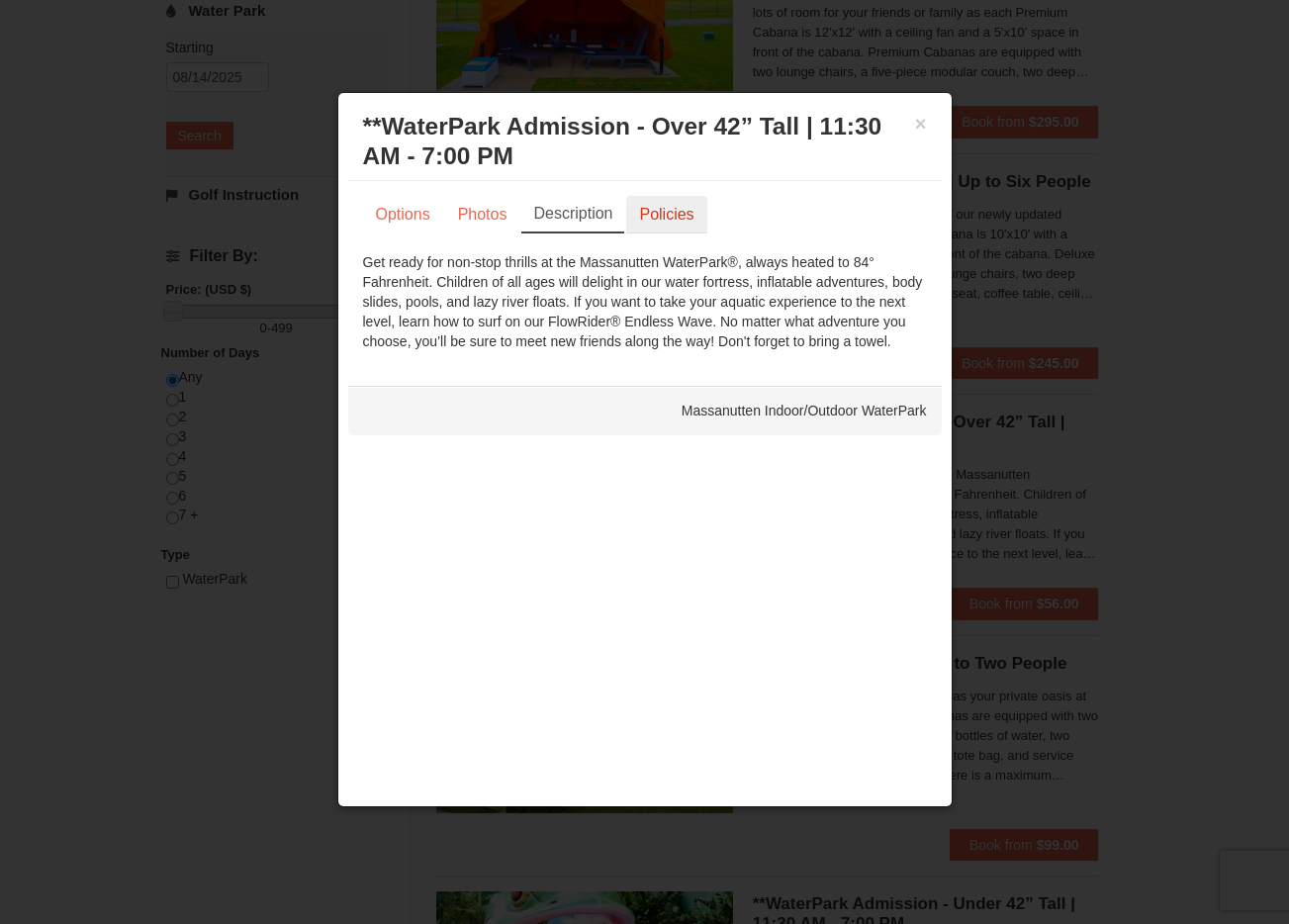 click on "Policies" at bounding box center (666, 215) 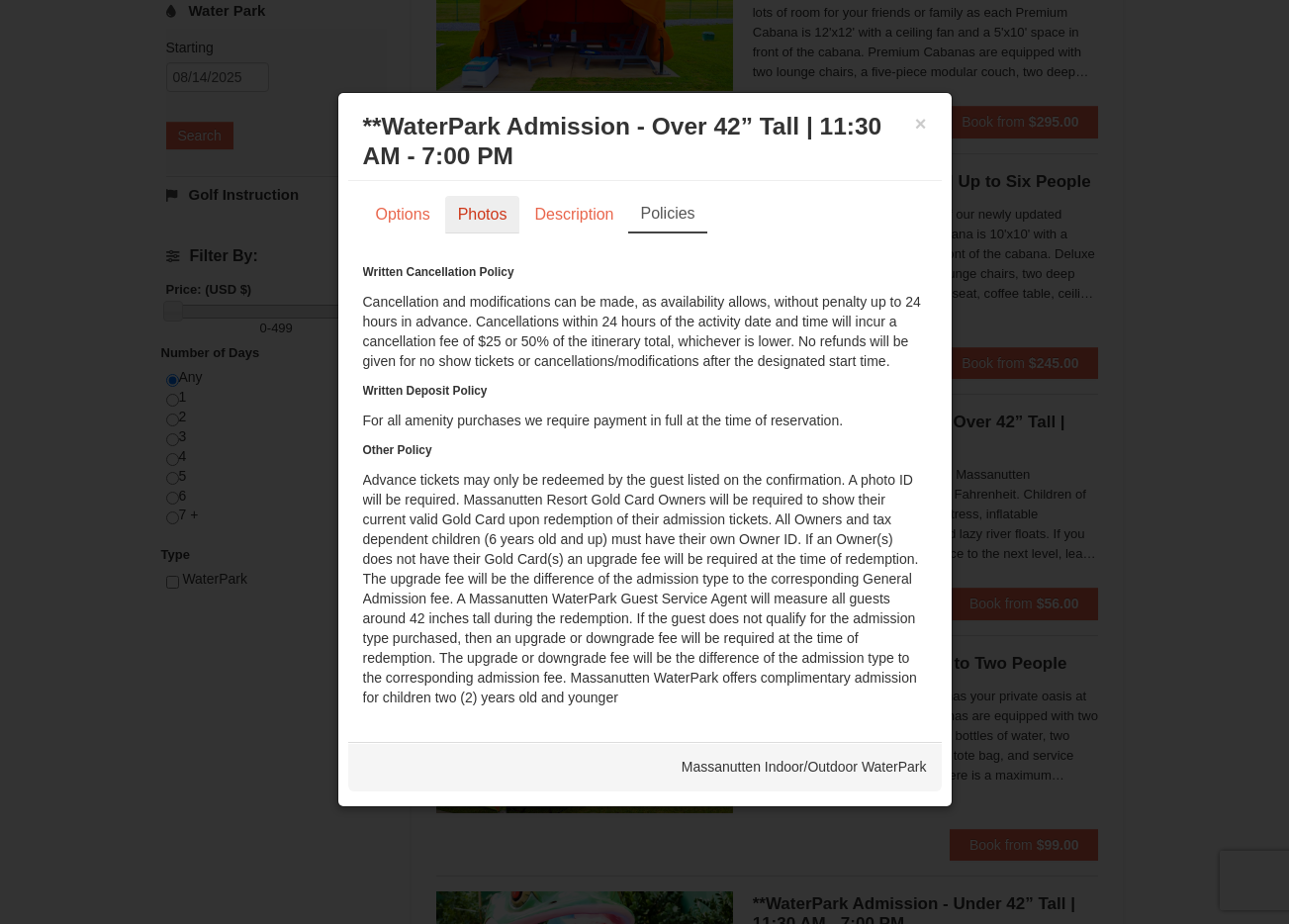 click on "Photos" at bounding box center (483, 215) 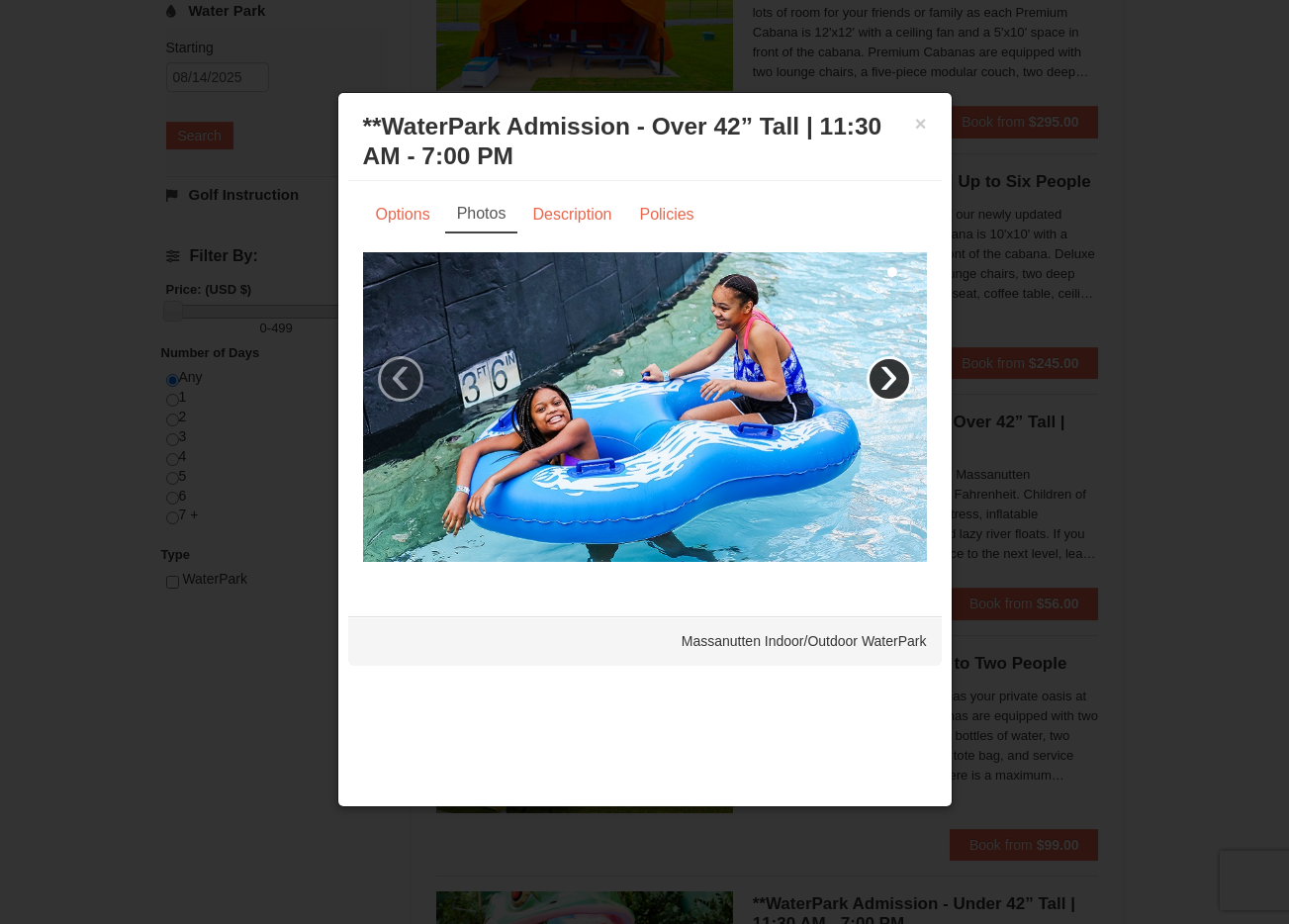 click on "›" at bounding box center (889, 379) 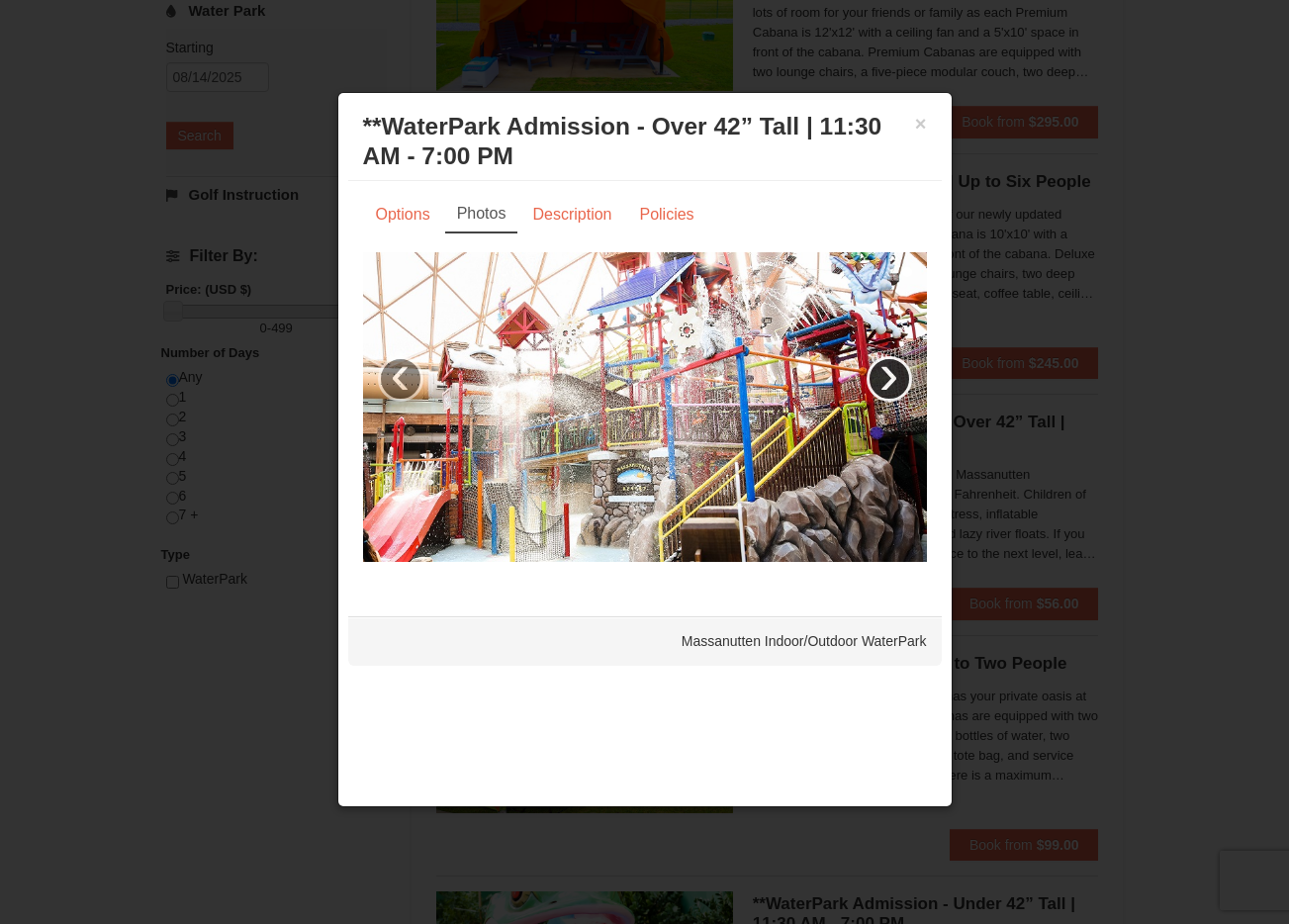 click on "›" at bounding box center (889, 379) 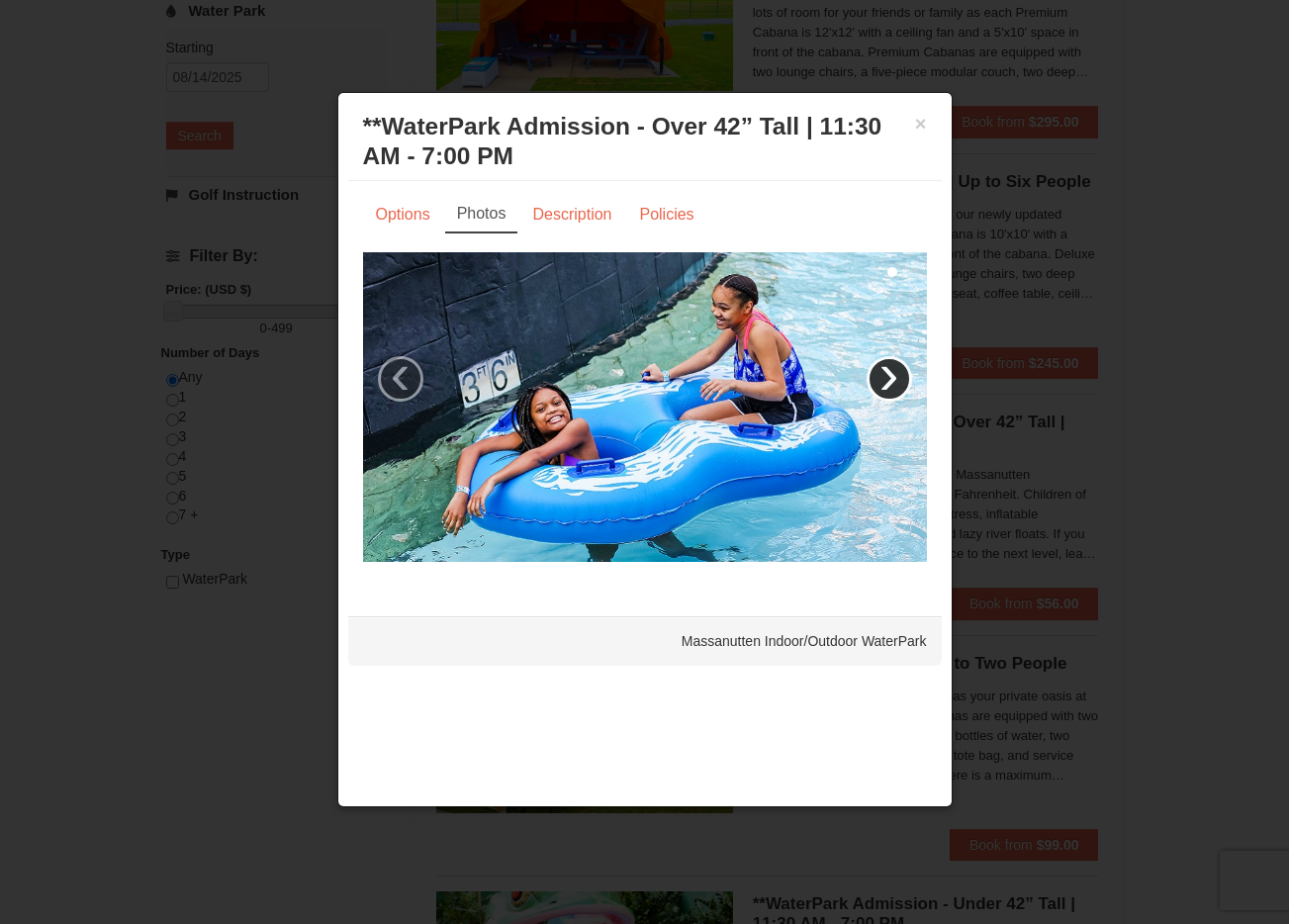 click on "›" at bounding box center [889, 379] 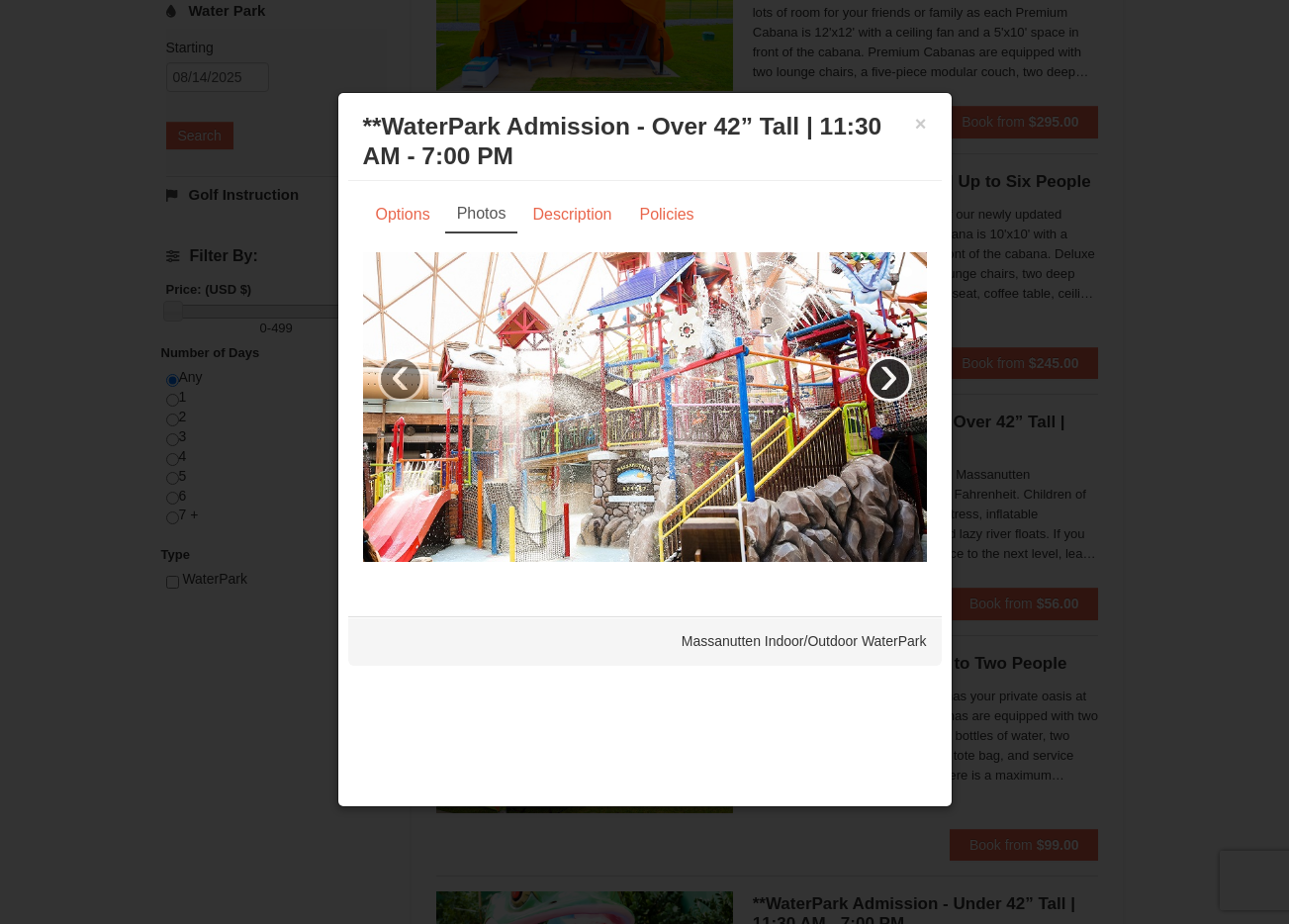 click on "›" at bounding box center (889, 379) 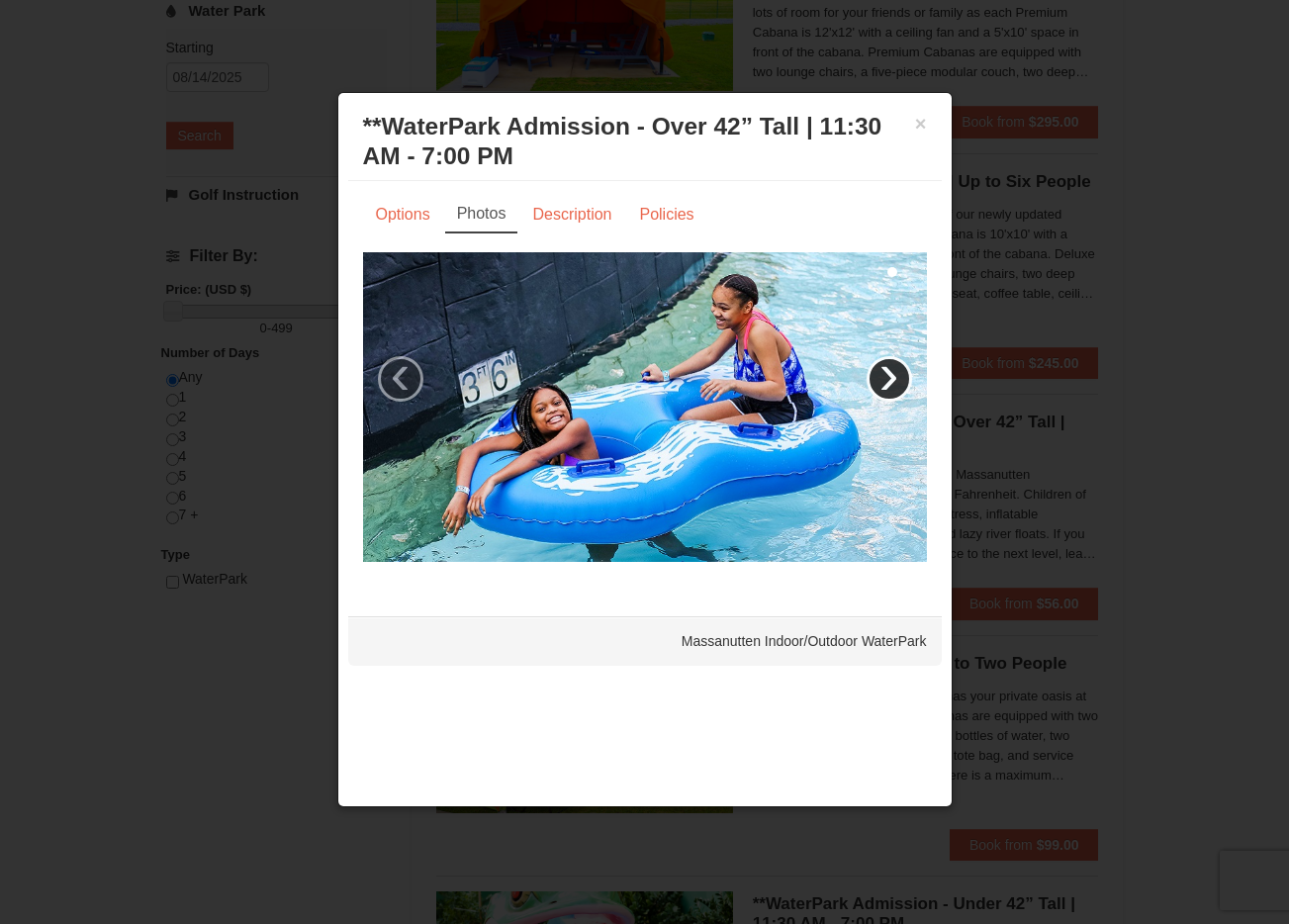 click on "›" at bounding box center [889, 379] 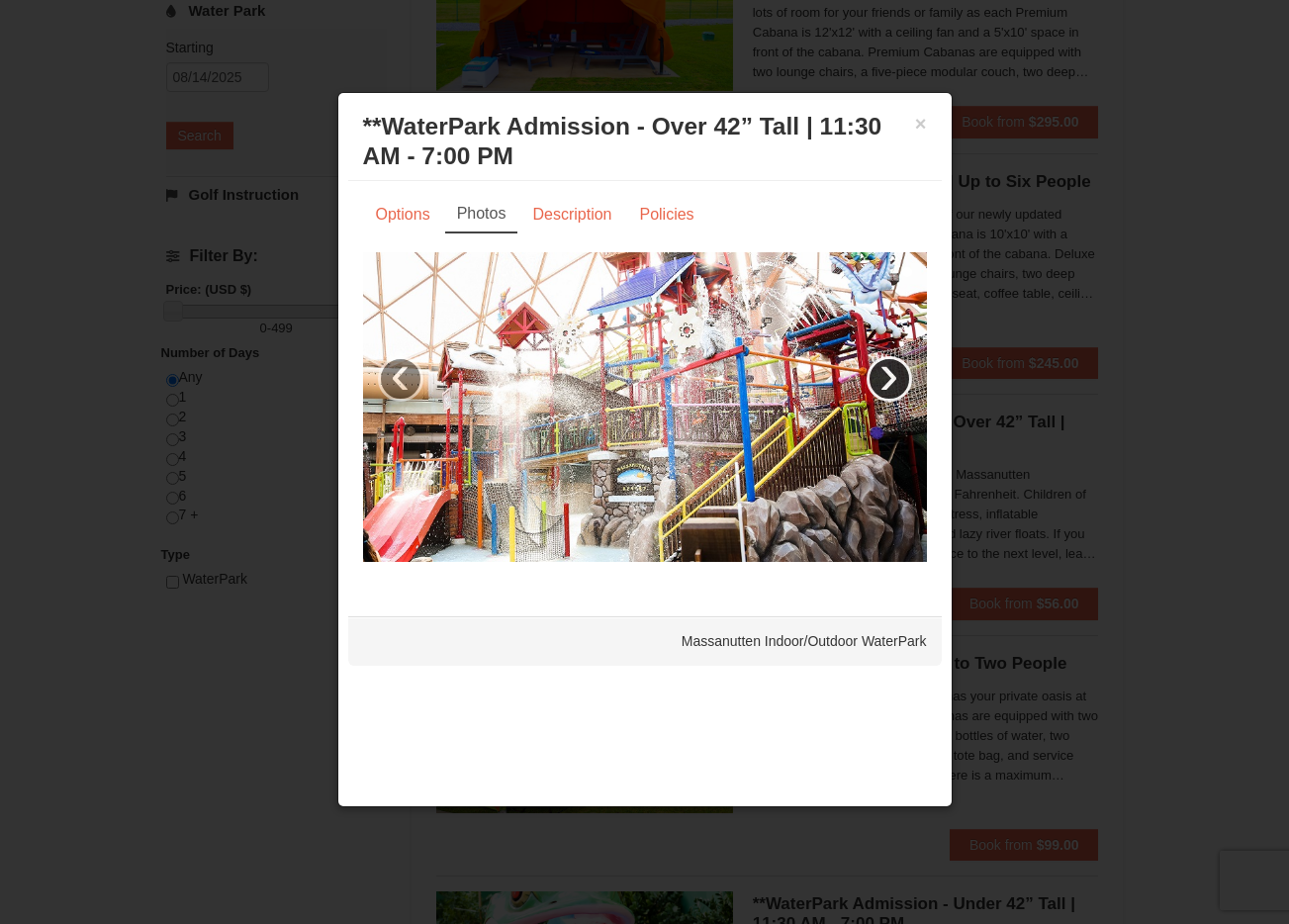 click on "›" at bounding box center [889, 379] 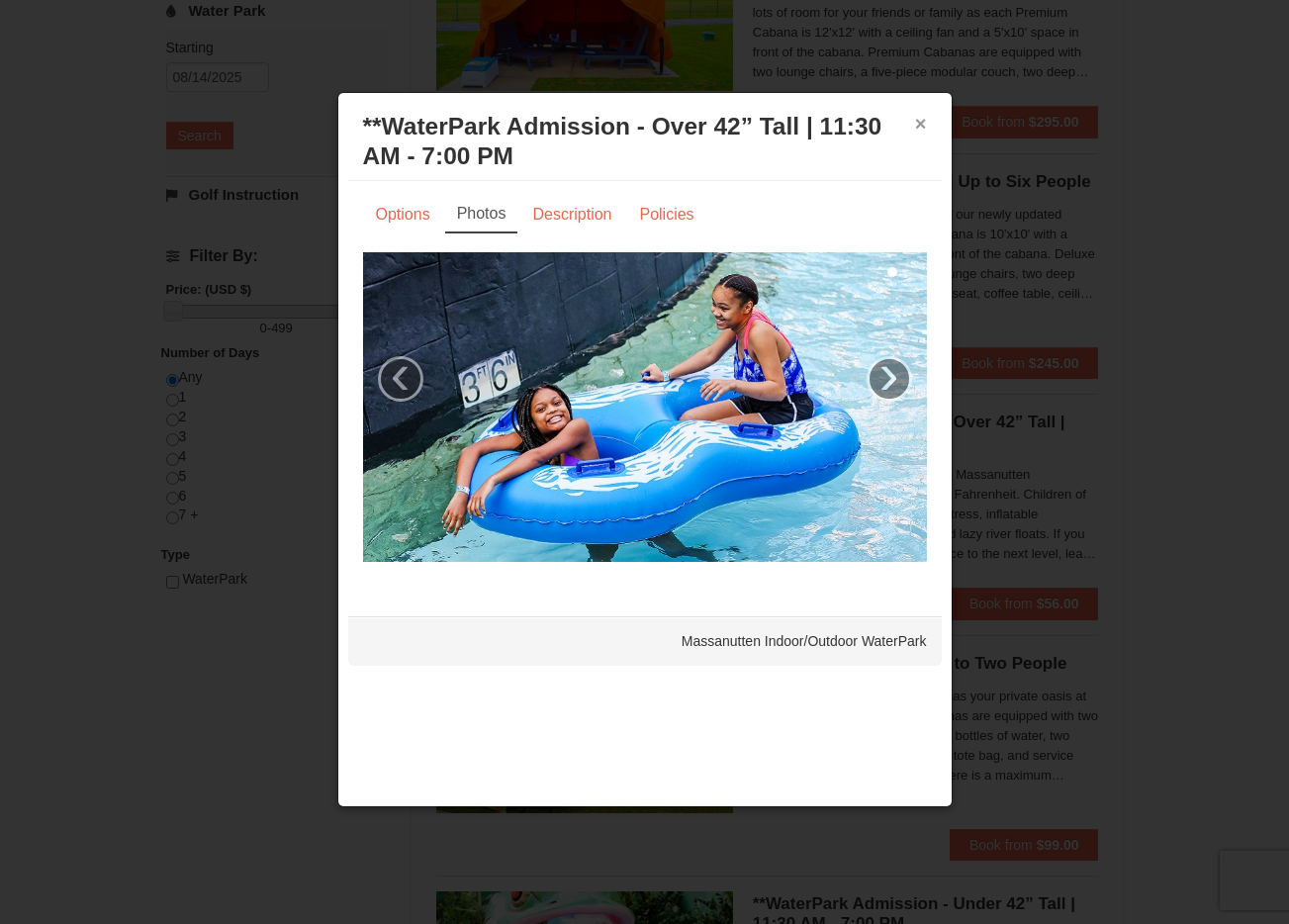 click on "×" at bounding box center (921, 124) 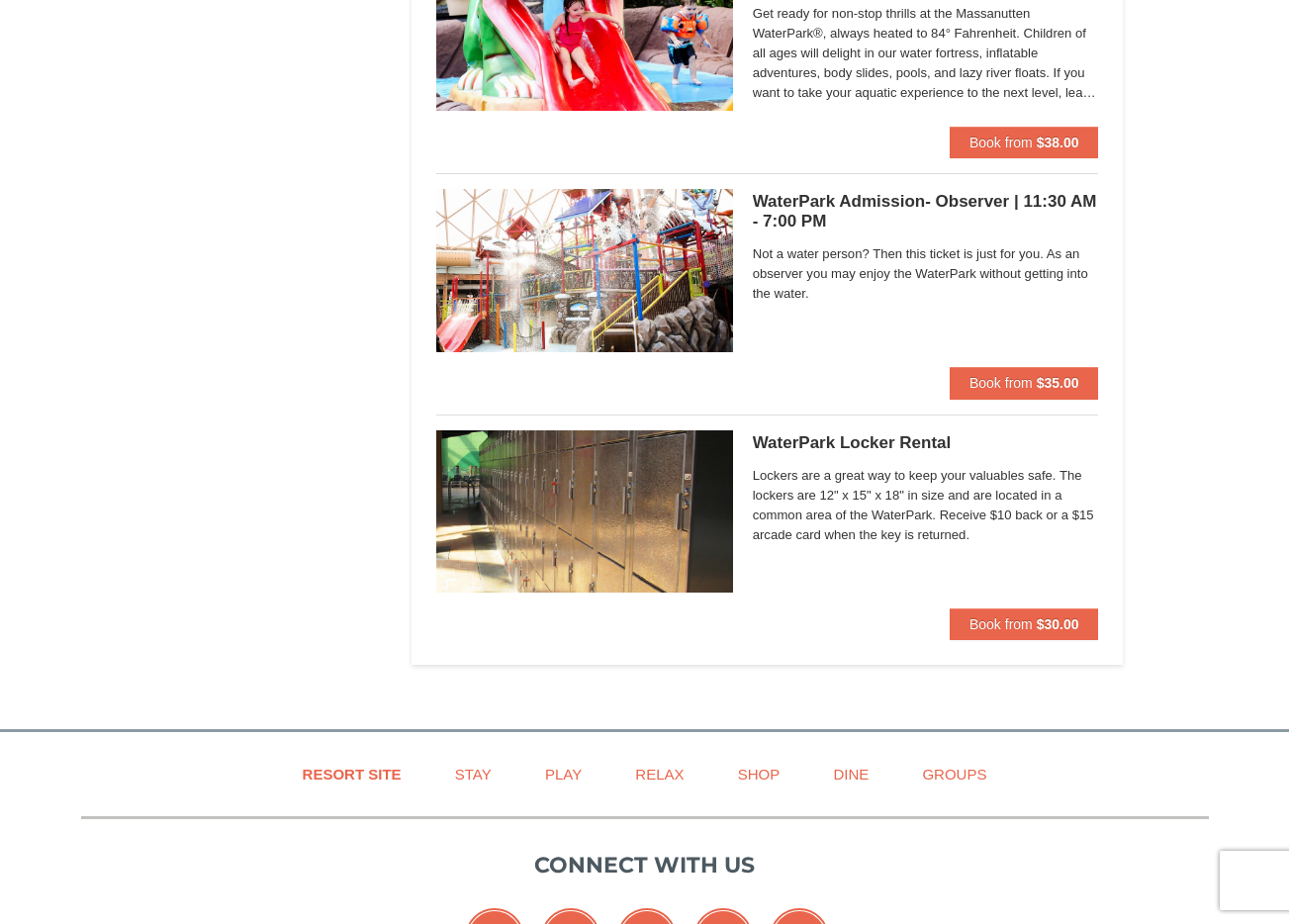 scroll, scrollTop: 1468, scrollLeft: 0, axis: vertical 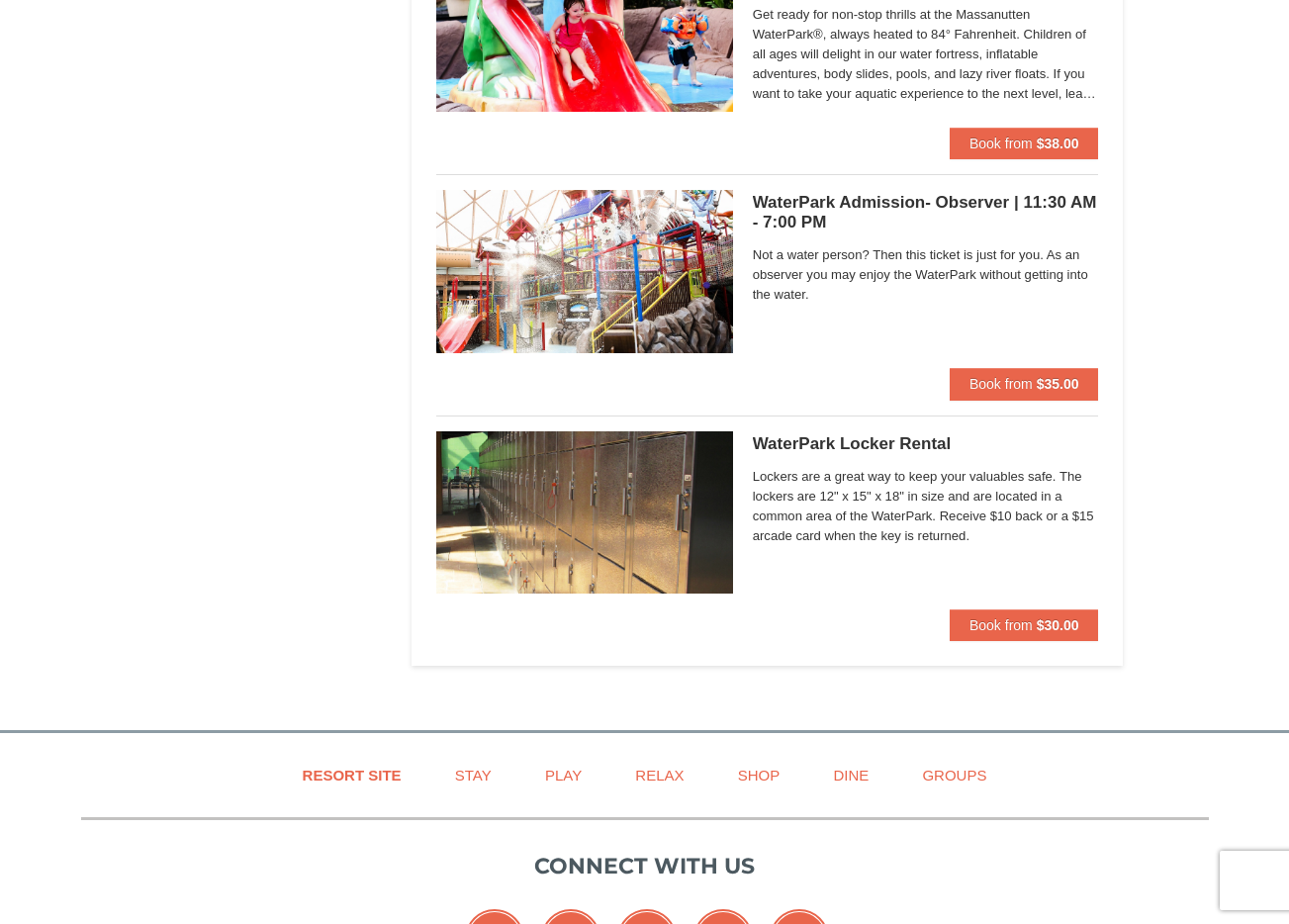 click on "WaterPark Admission- Observer | 11:30 AM - 7:00 PM  Massanutten Indoor/Outdoor WaterPark" at bounding box center [926, 213] 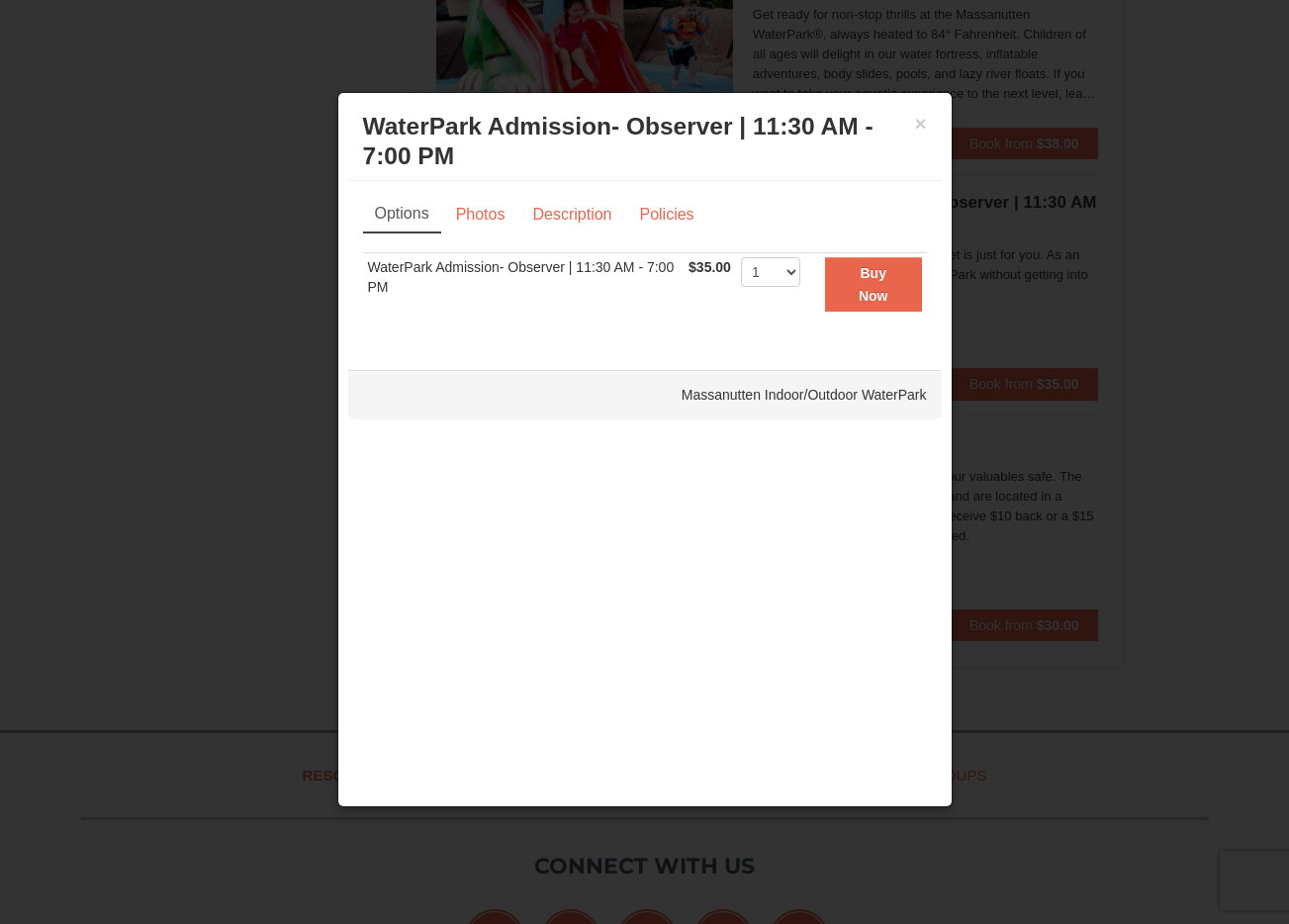 click on "WaterPark Admission- Observer | 11:30 AM - 7:00 PM  Massanutten Indoor/Outdoor WaterPark" at bounding box center (645, 141) 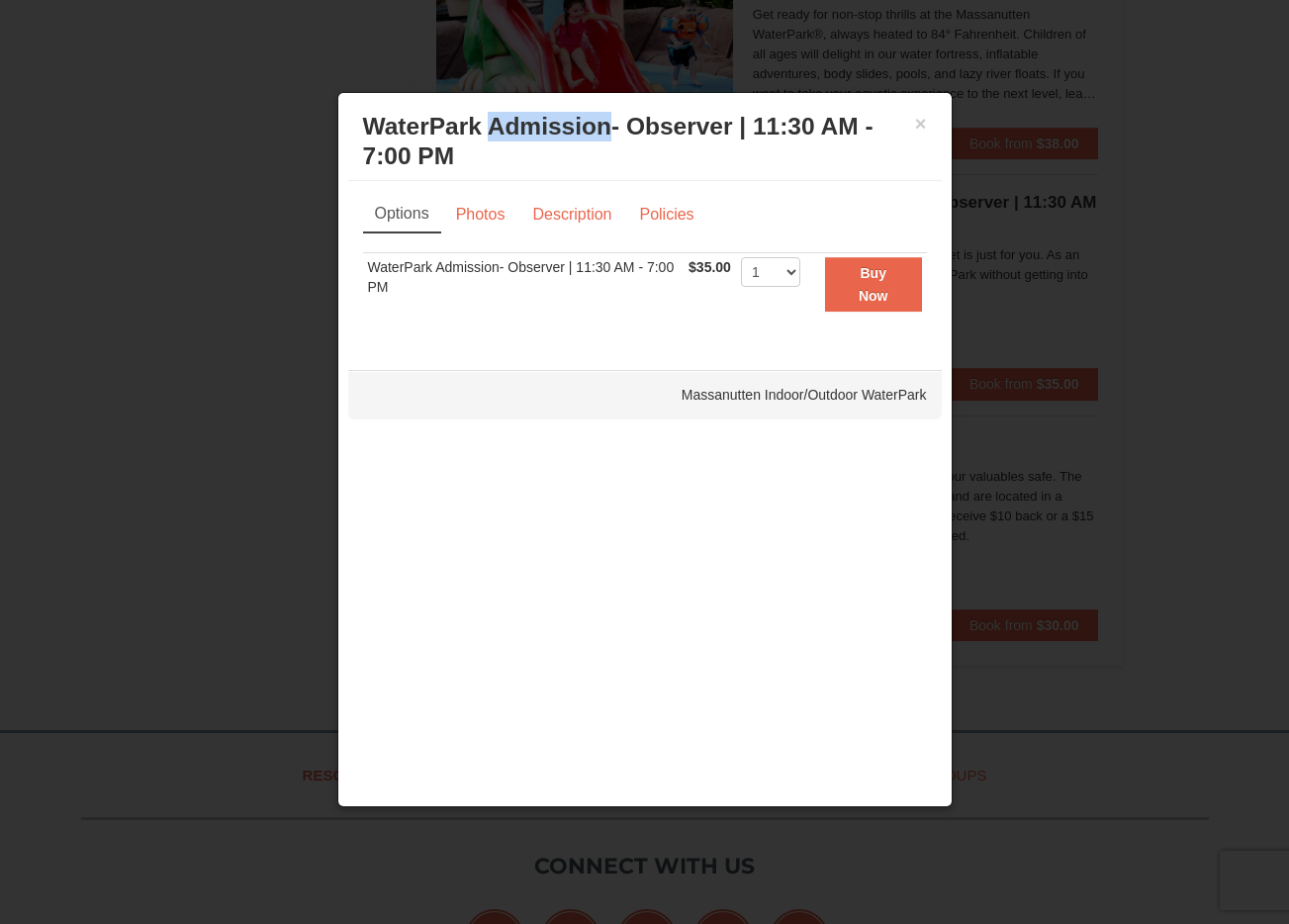 click on "WaterPark Admission- Observer | 11:30 AM - 7:00 PM  Massanutten Indoor/Outdoor WaterPark" at bounding box center (645, 141) 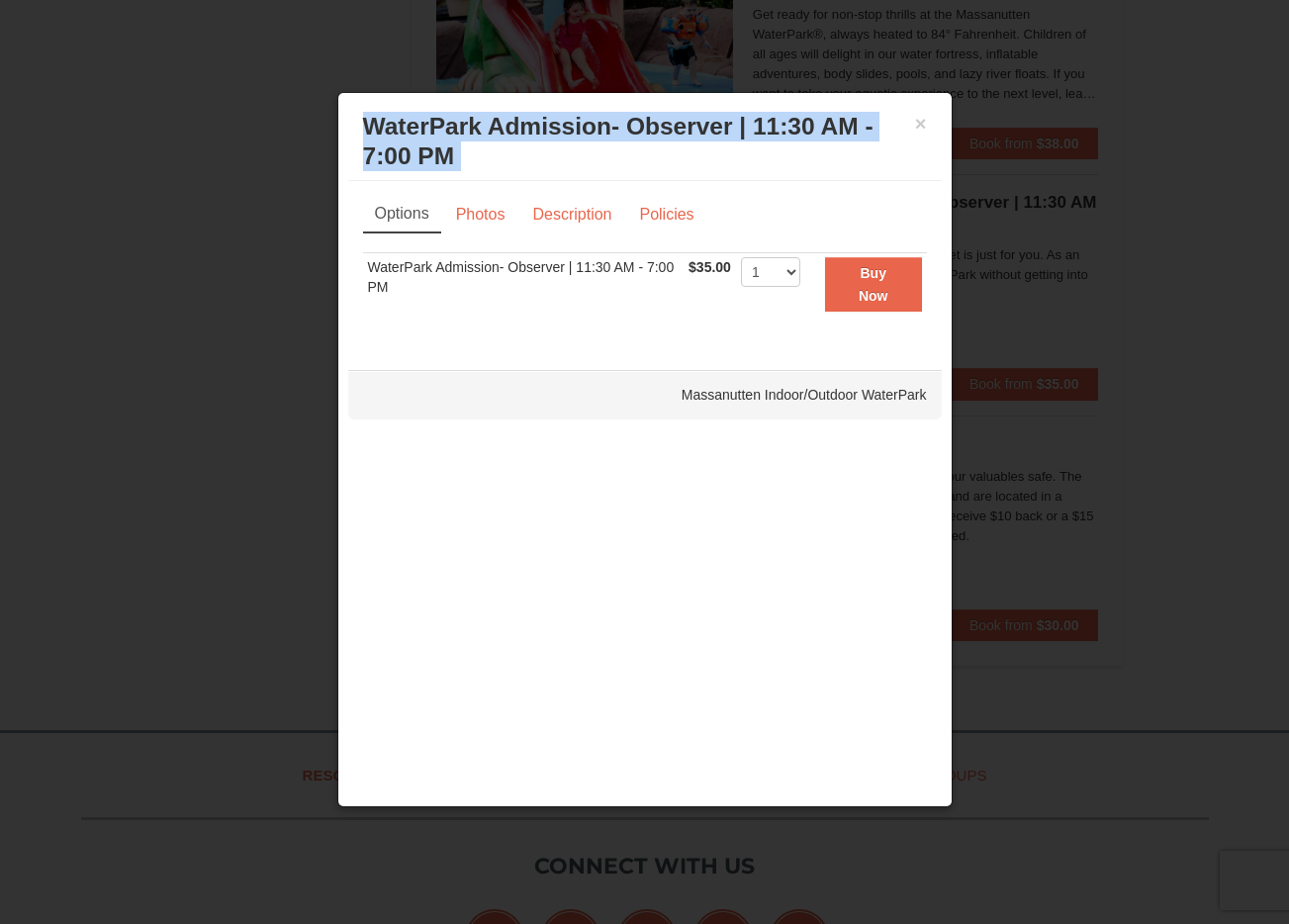 drag, startPoint x: 600, startPoint y: 127, endPoint x: 609, endPoint y: 144, distance: 19.23538 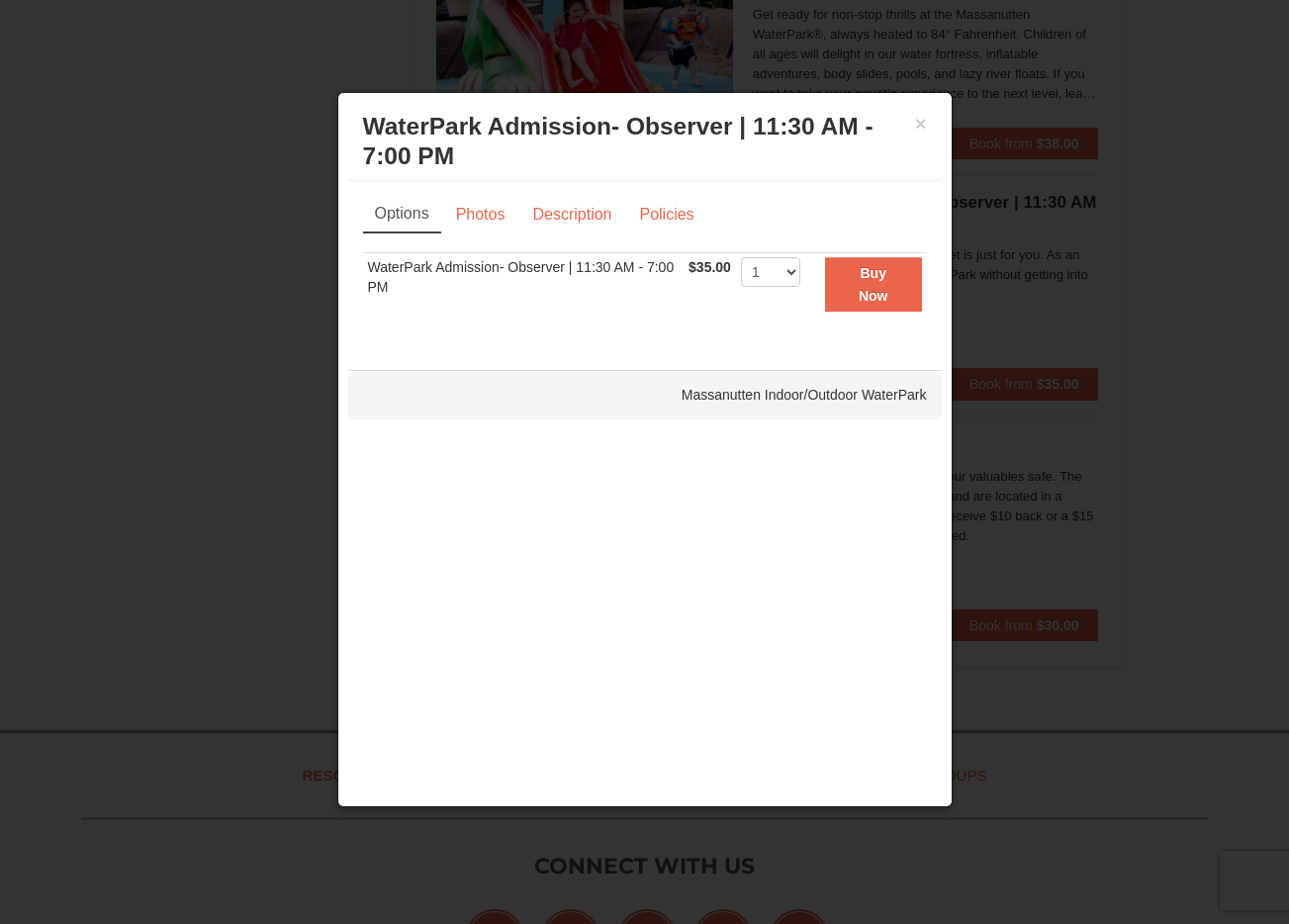 click on "WaterPark Admission- Observer | 11:30 AM - 7:00 PM  Massanutten Indoor/Outdoor WaterPark" at bounding box center (645, 141) 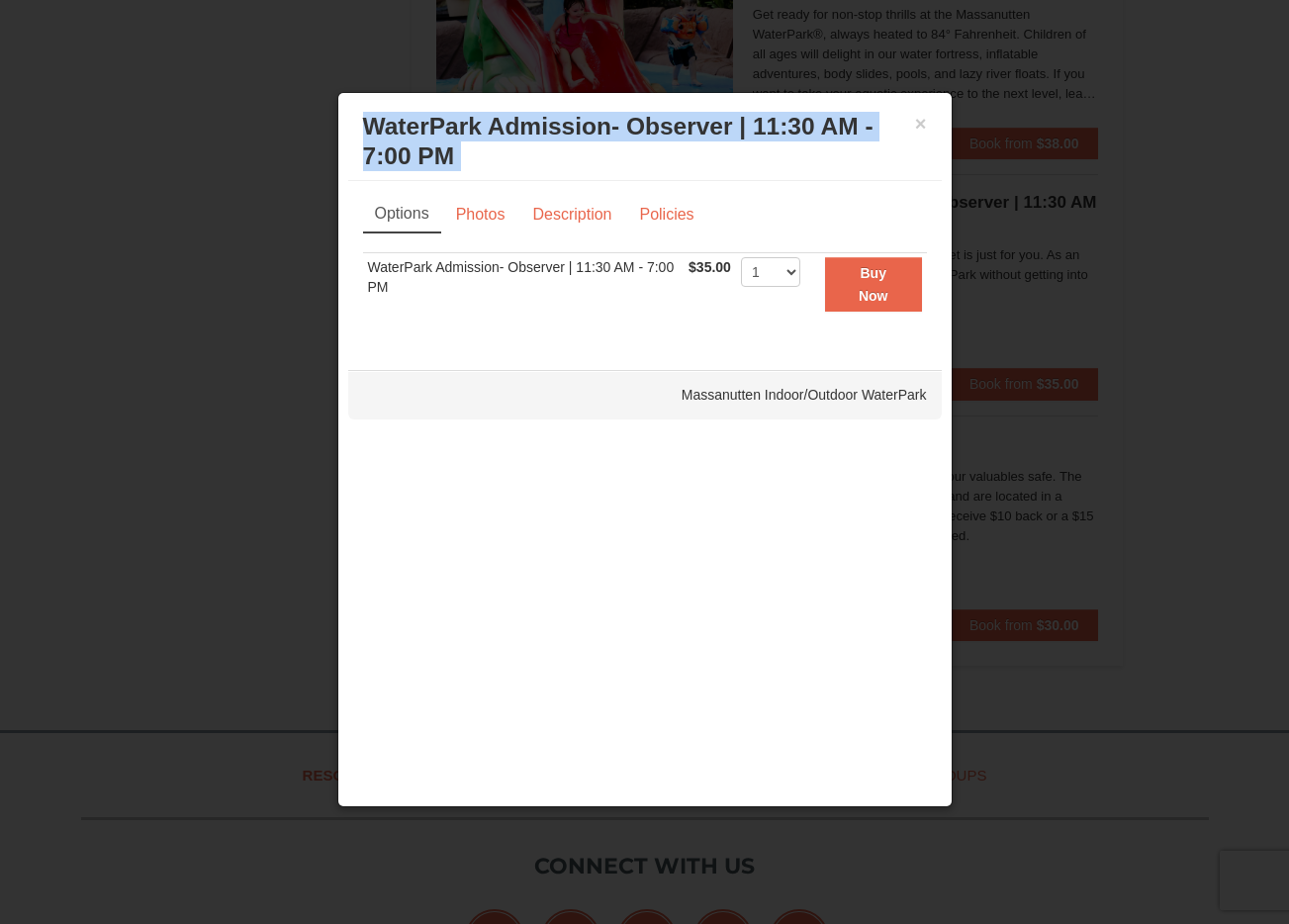 drag, startPoint x: 610, startPoint y: 149, endPoint x: 609, endPoint y: 127, distance: 22.022716 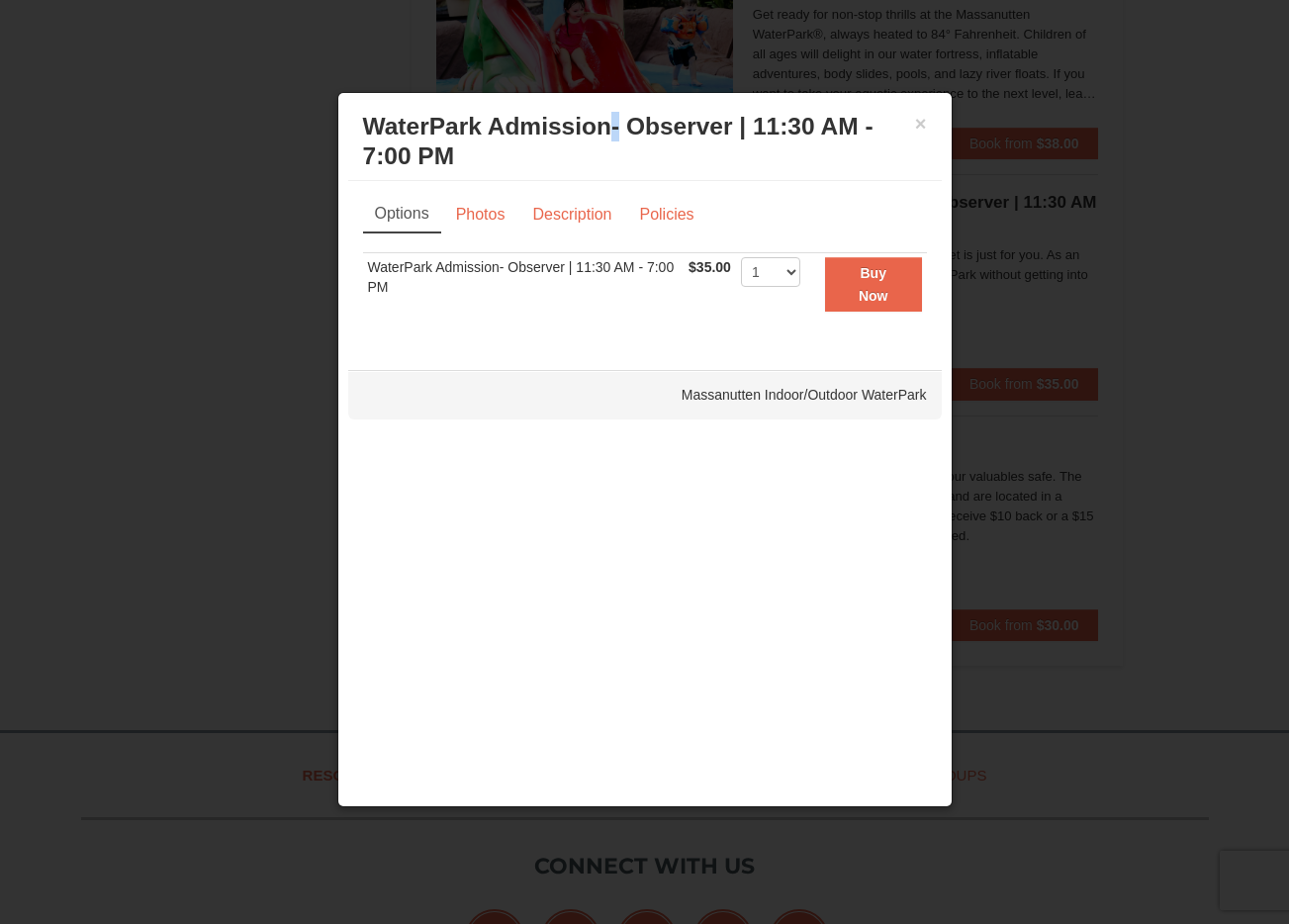 click on "WaterPark Admission- Observer | 11:30 AM - 7:00 PM  Massanutten Indoor/Outdoor WaterPark" at bounding box center [645, 141] 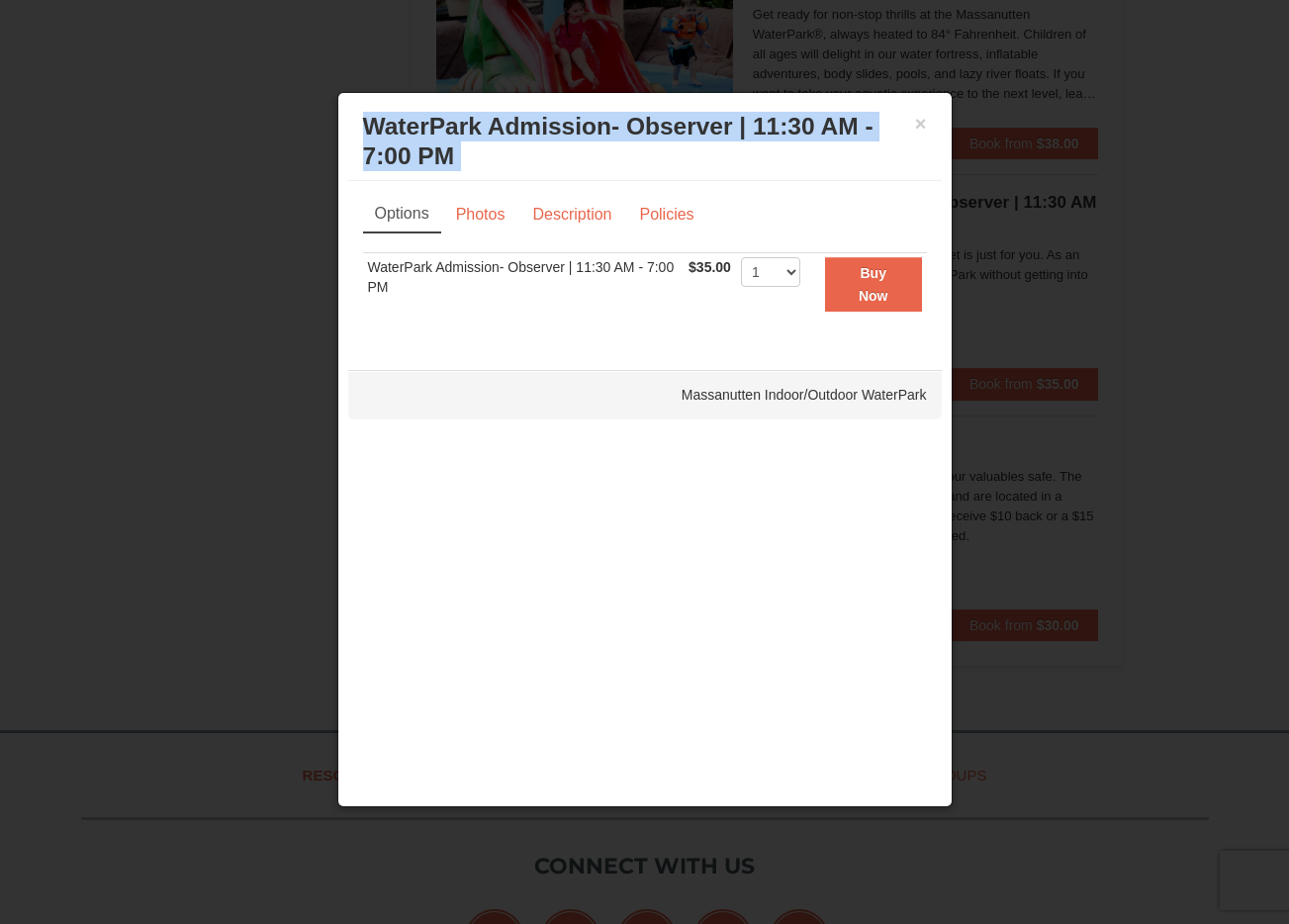 drag, startPoint x: 608, startPoint y: 127, endPoint x: 611, endPoint y: 142, distance: 15.29706 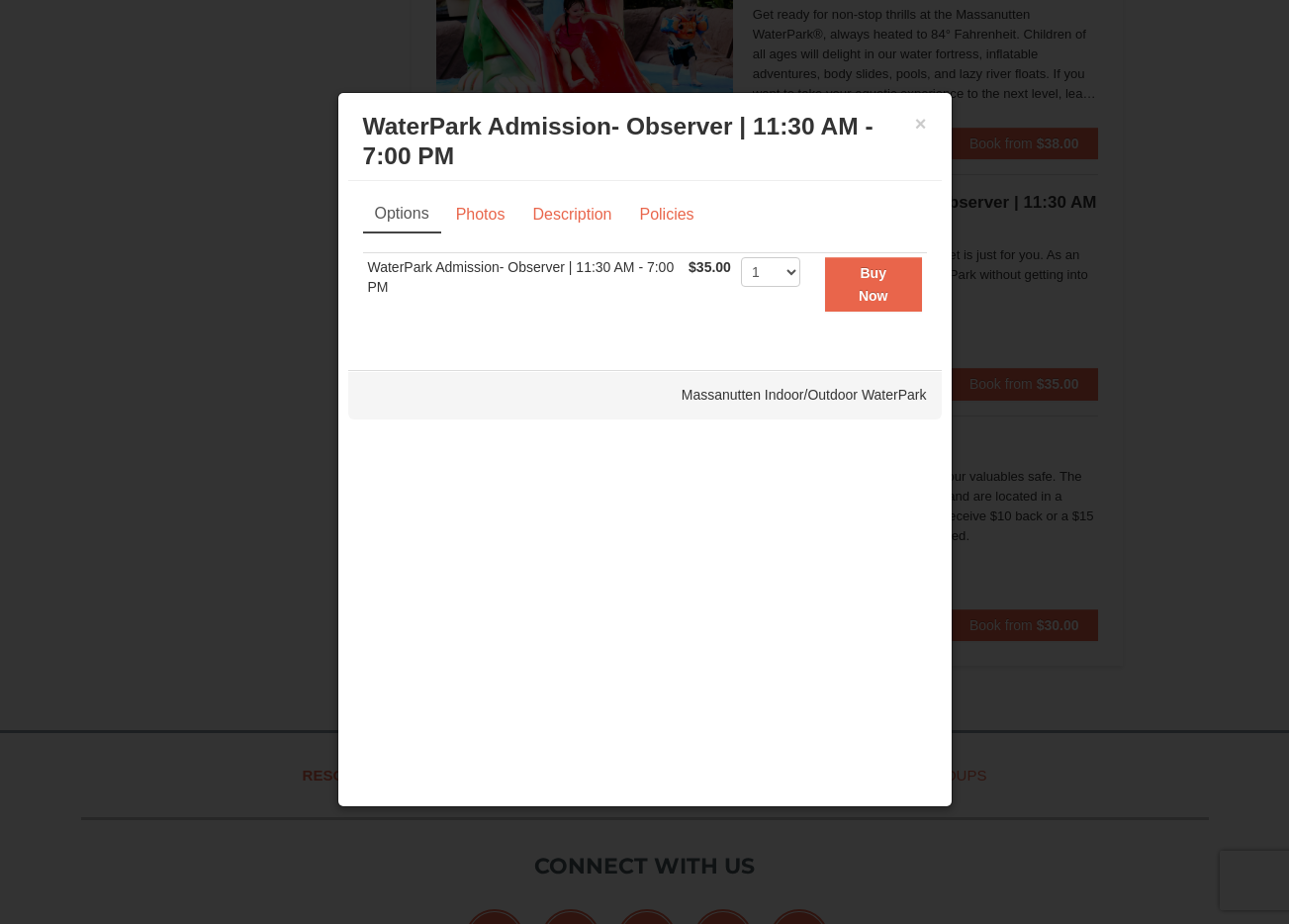 click on "WaterPark Admission- Observer | 11:30 AM - 7:00 PM  Massanutten Indoor/Outdoor WaterPark" at bounding box center (645, 141) 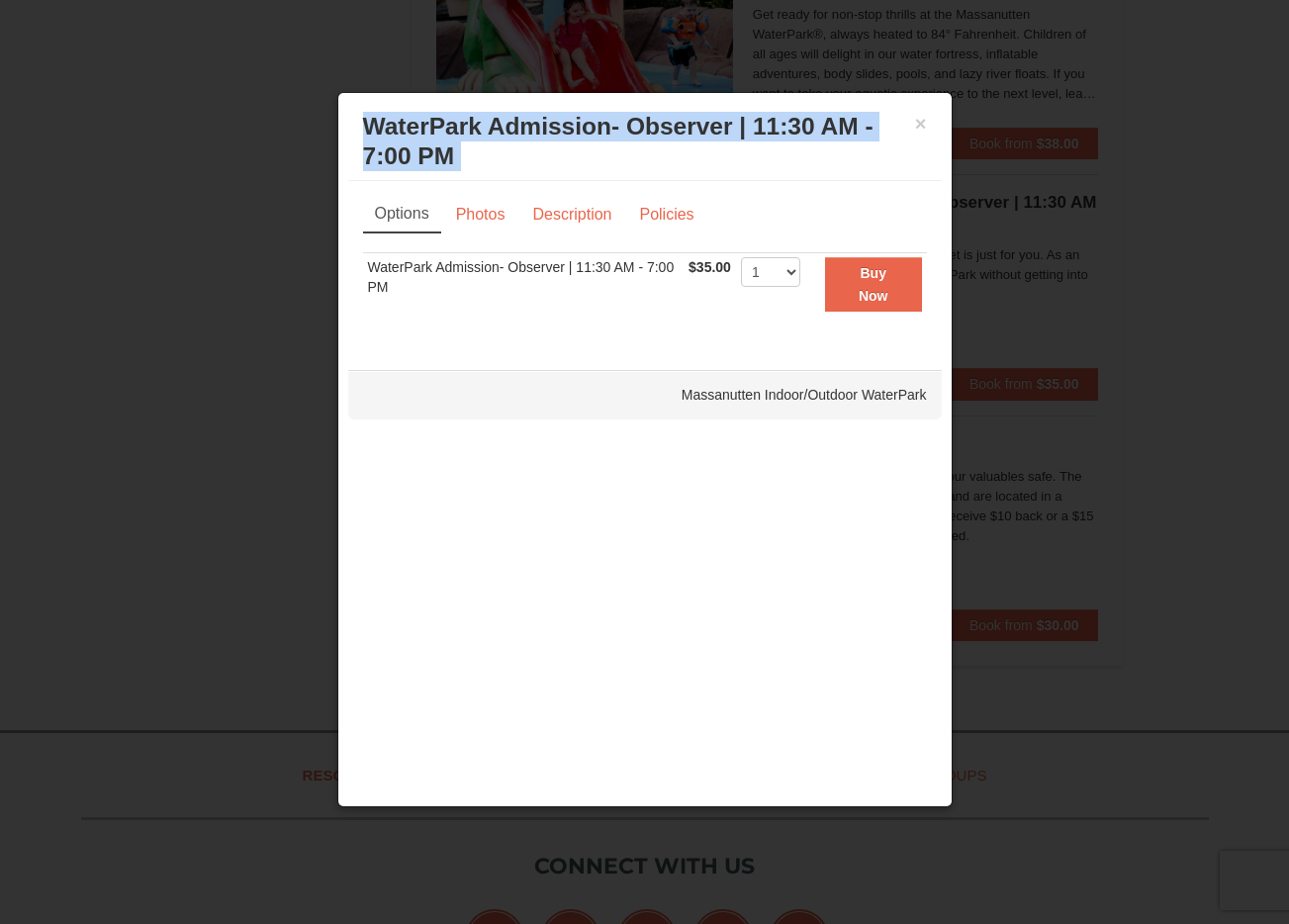 drag, startPoint x: 612, startPoint y: 145, endPoint x: 607, endPoint y: 132, distance: 13.928388 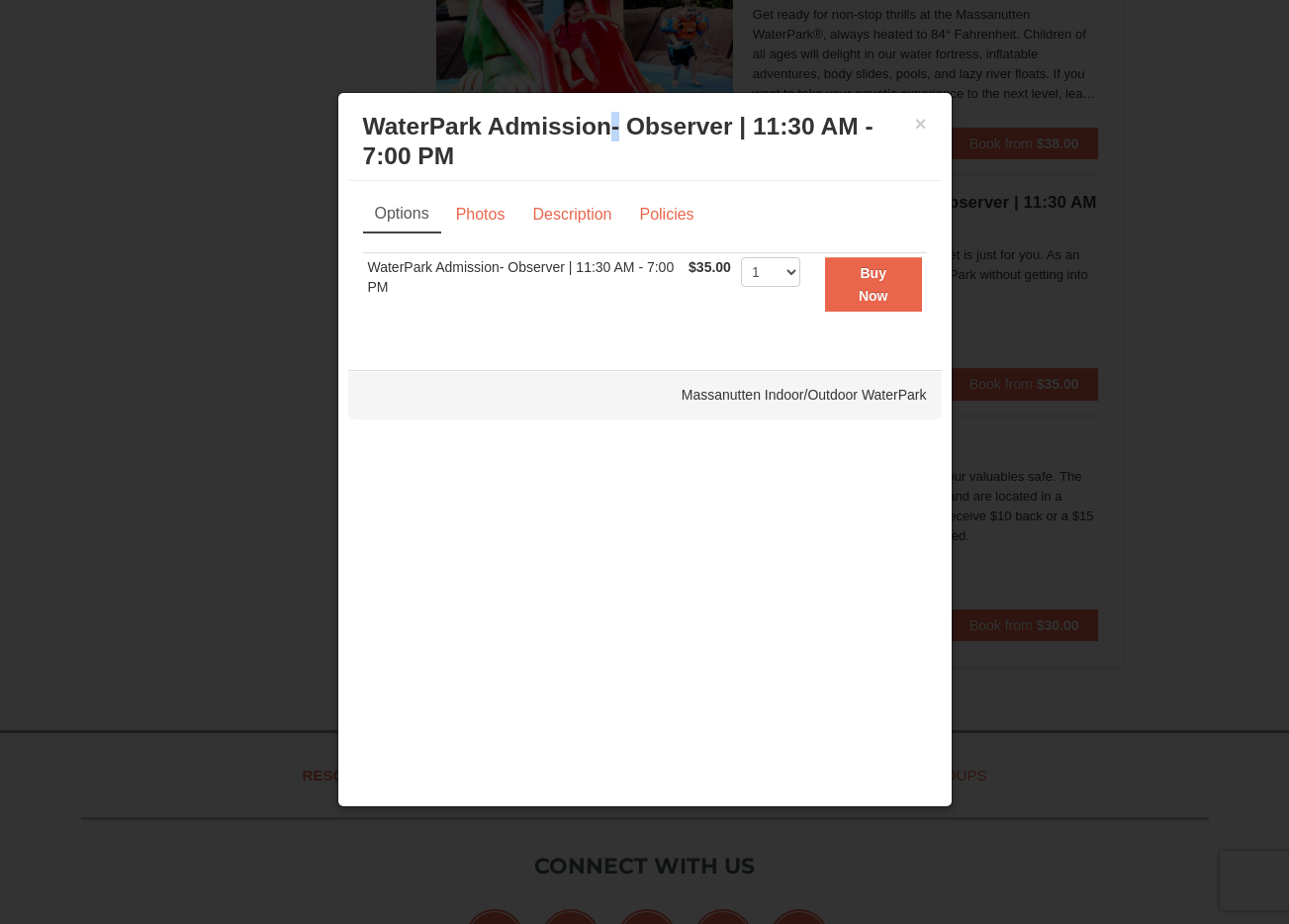click on "WaterPark Admission- Observer | 11:30 AM - 7:00 PM  Massanutten Indoor/Outdoor WaterPark" at bounding box center [645, 141] 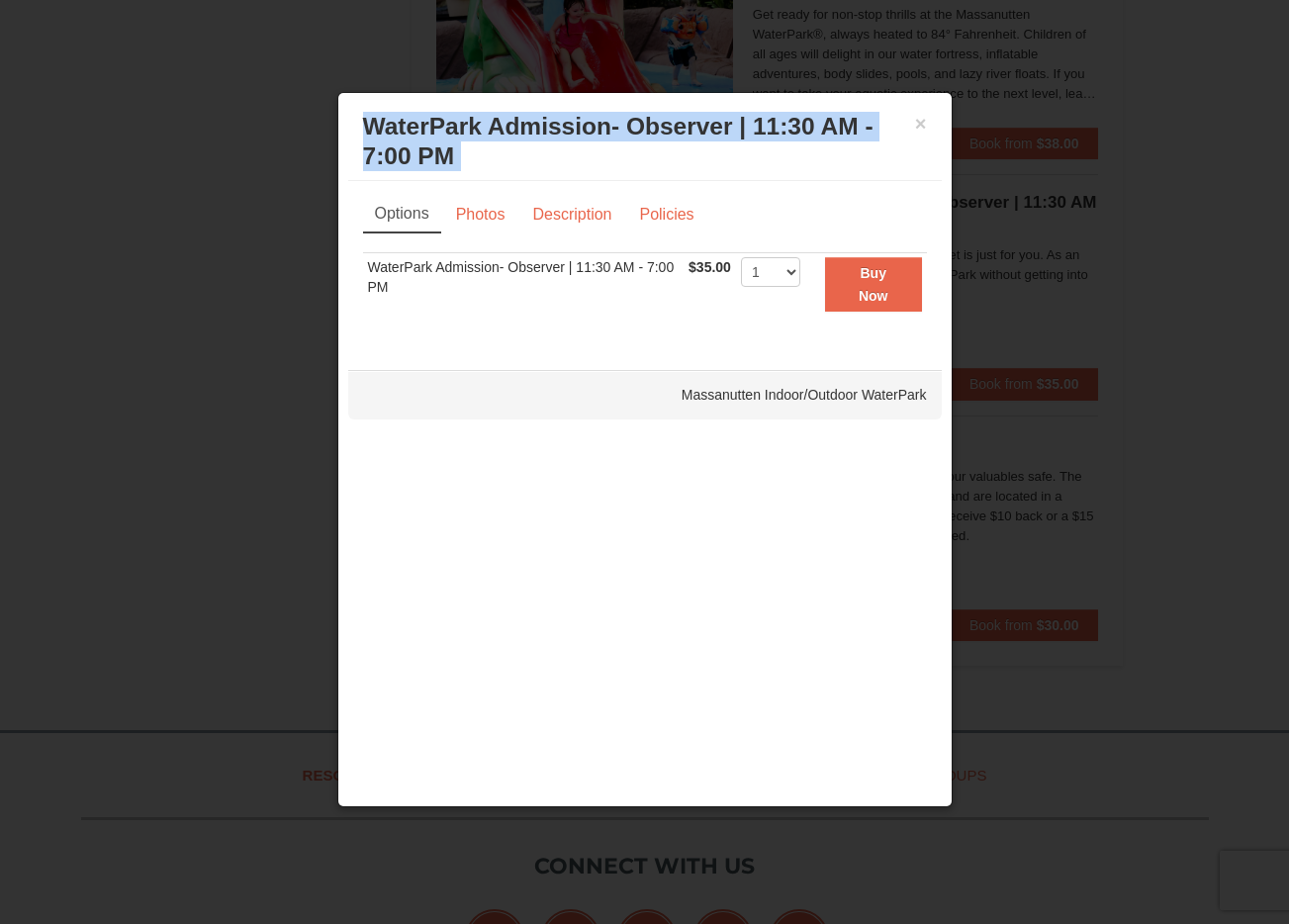 click on "WaterPark Admission- Observer | 11:30 AM - 7:00 PM  Massanutten Indoor/Outdoor WaterPark" at bounding box center [645, 141] 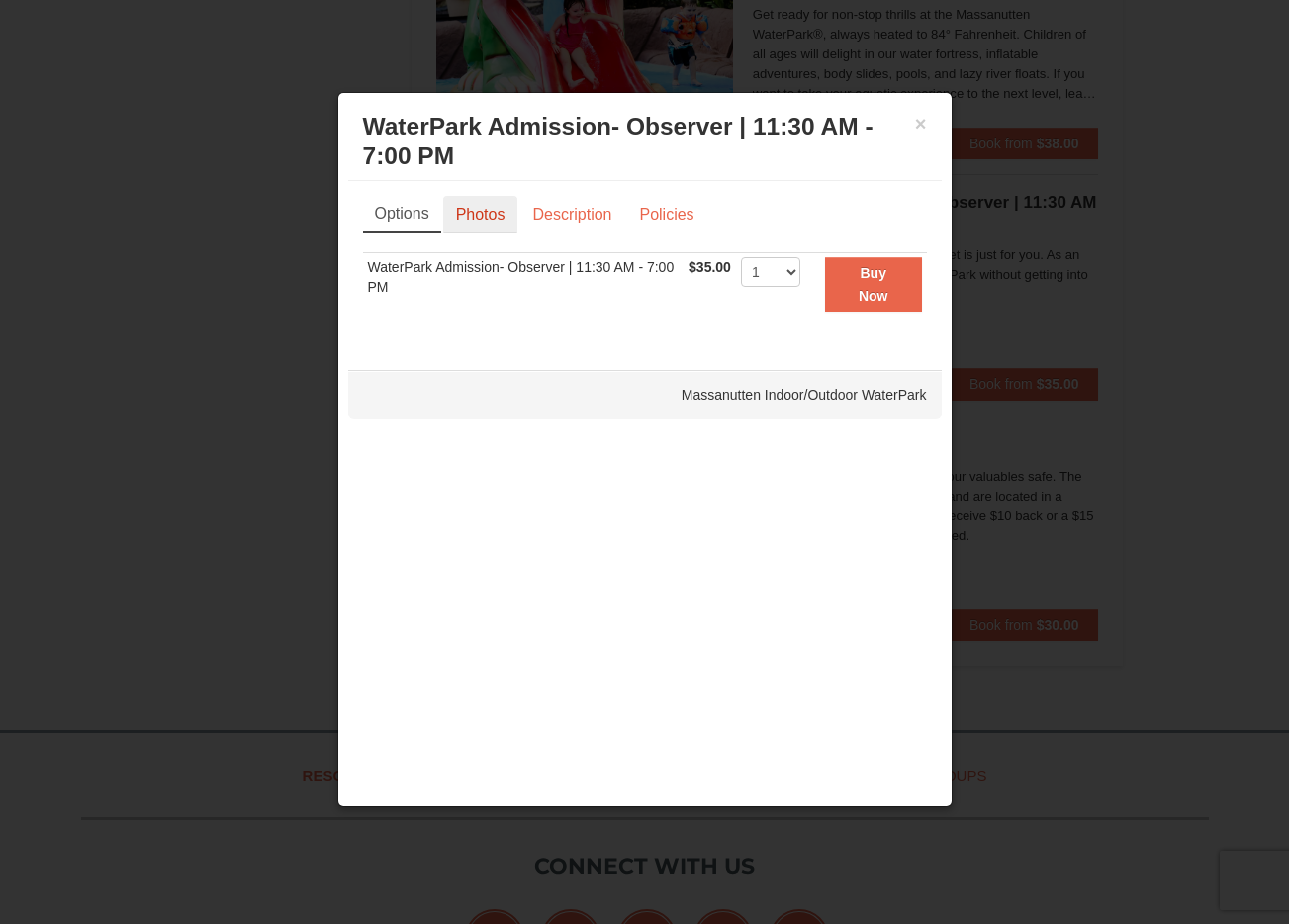 click on "Photos" at bounding box center (481, 215) 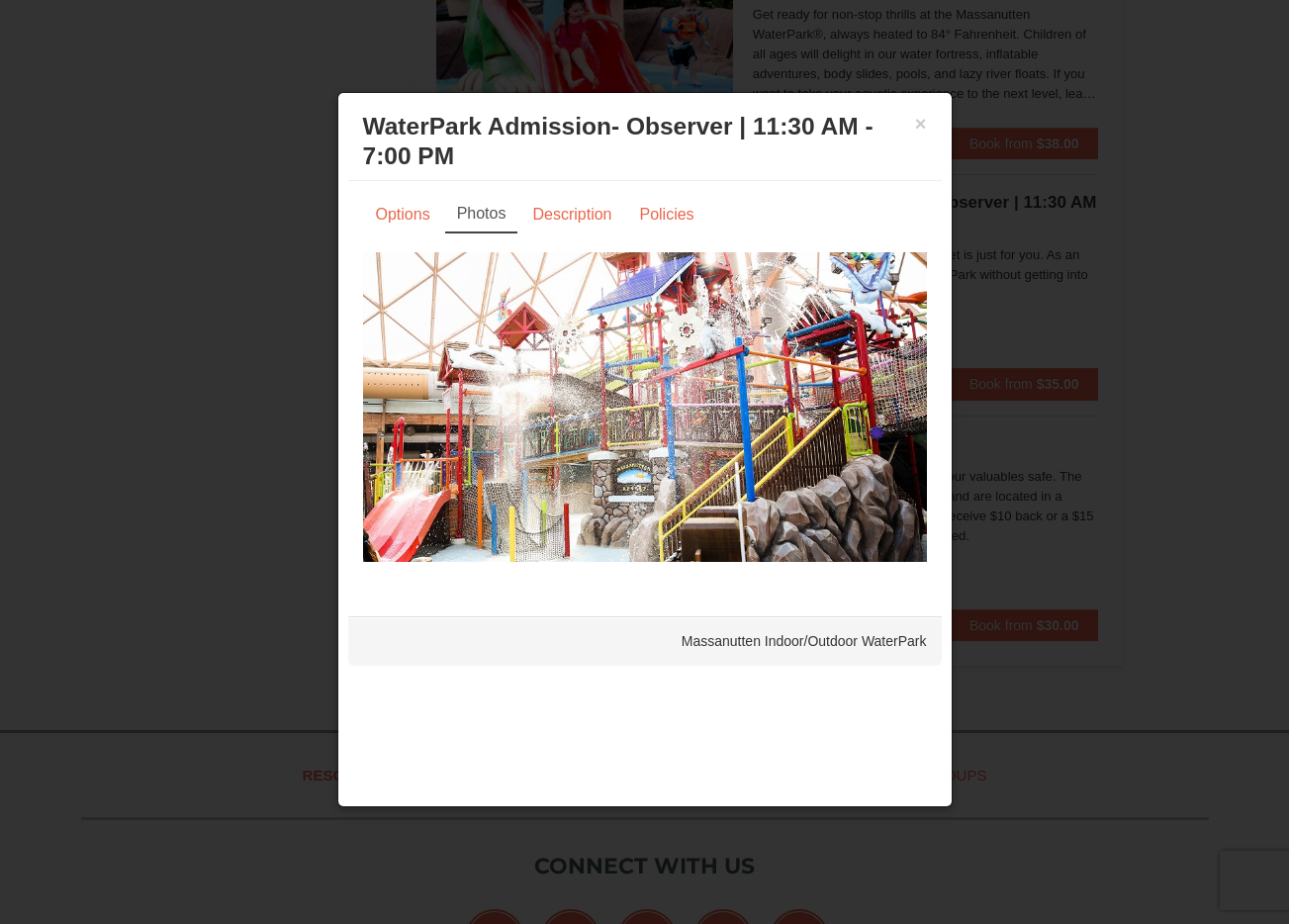 click on "WaterPark Admission- Observer | 11:30 AM - 7:00 PM  Massanutten Indoor/Outdoor WaterPark" at bounding box center (645, 141) 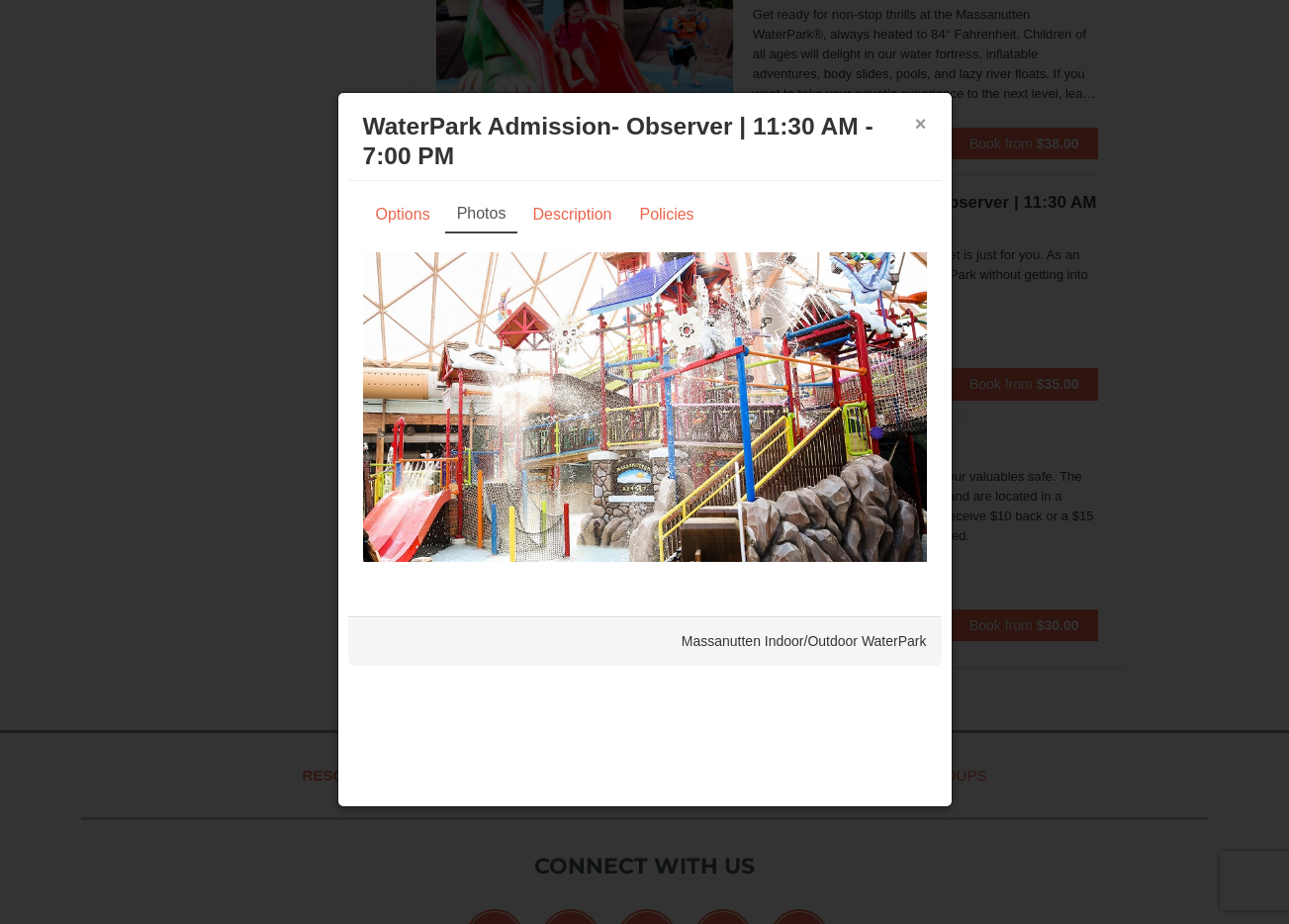 click on "×" at bounding box center [921, 124] 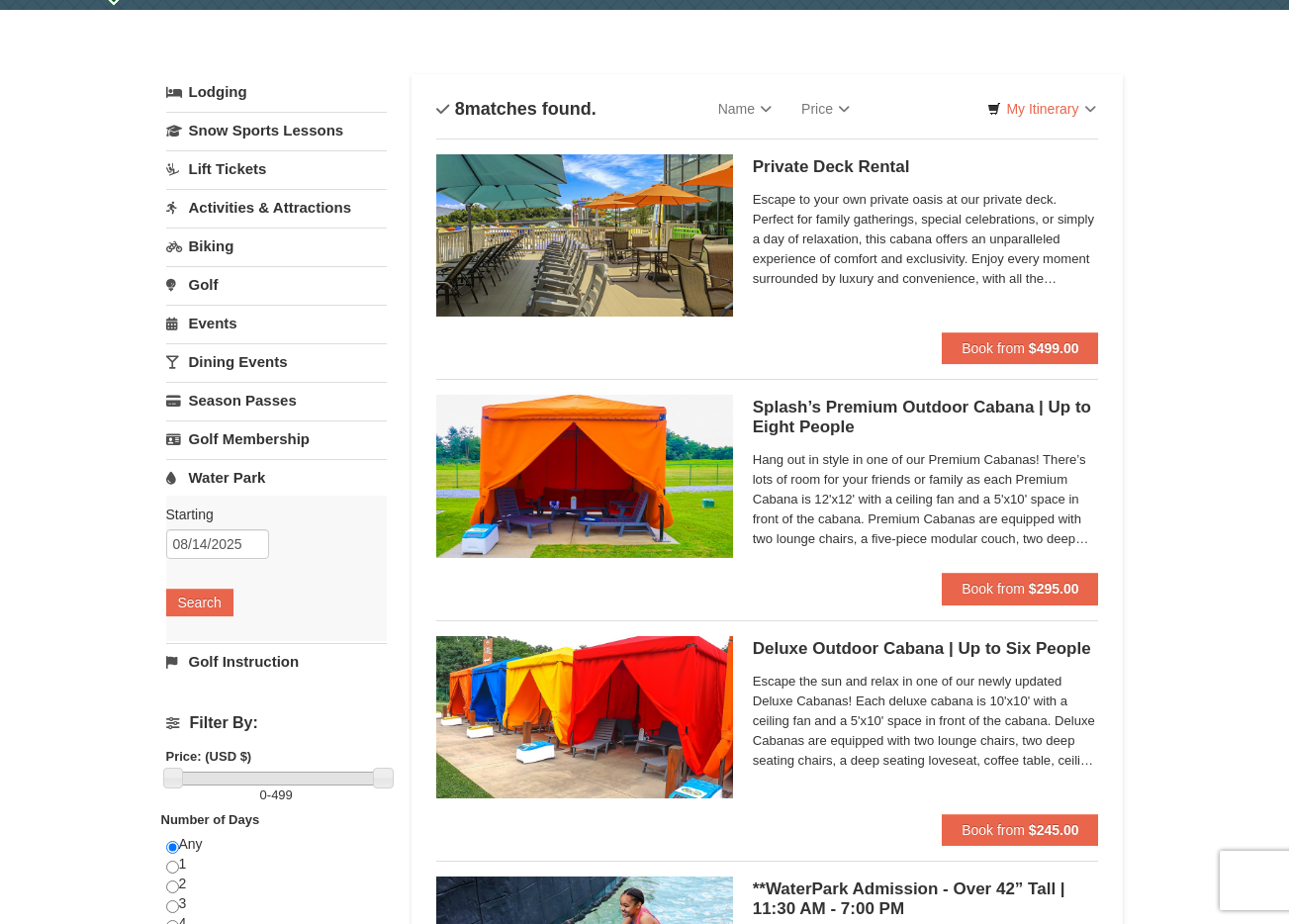 scroll, scrollTop: 0, scrollLeft: 0, axis: both 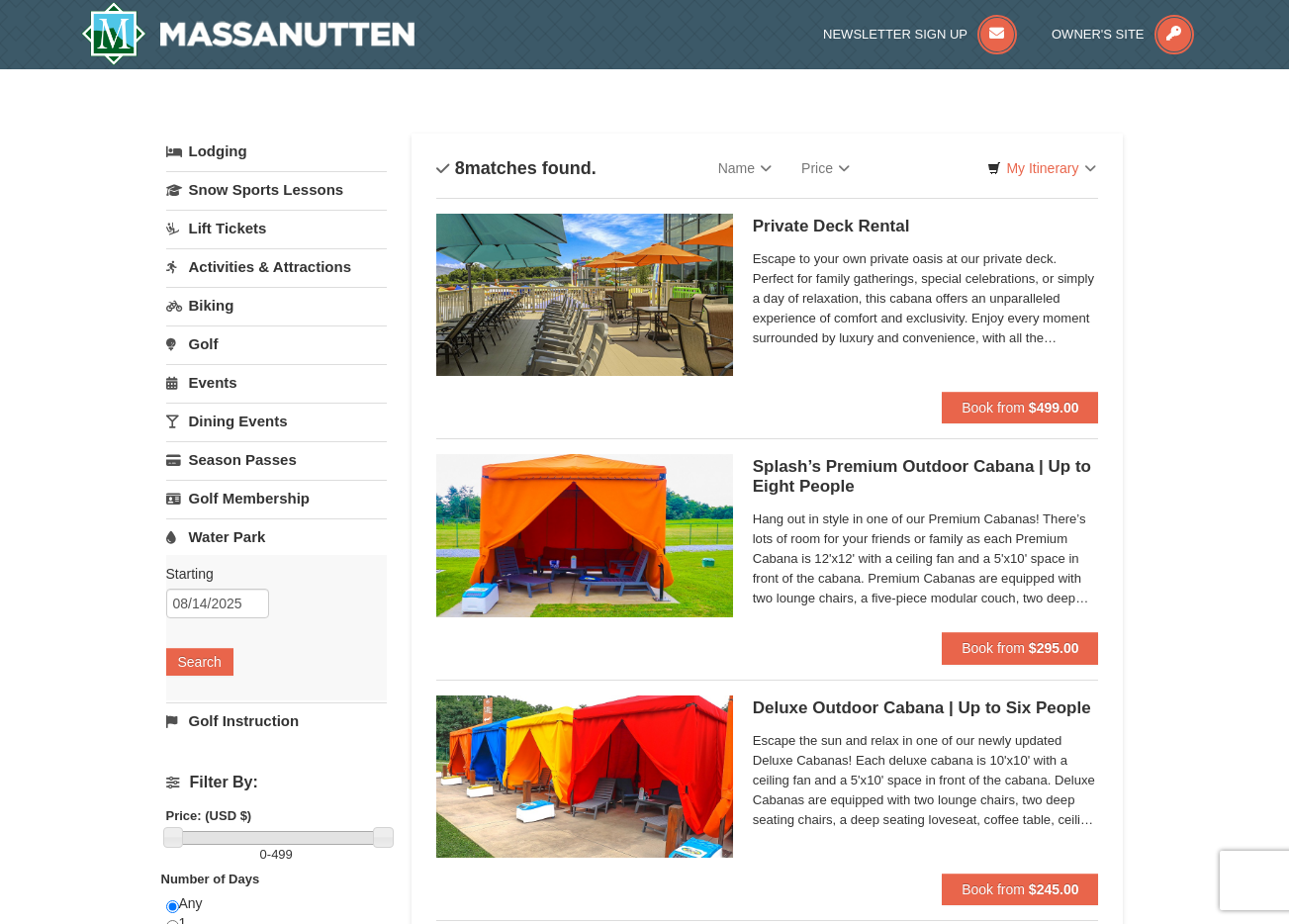 click on "Biking" at bounding box center [276, 305] 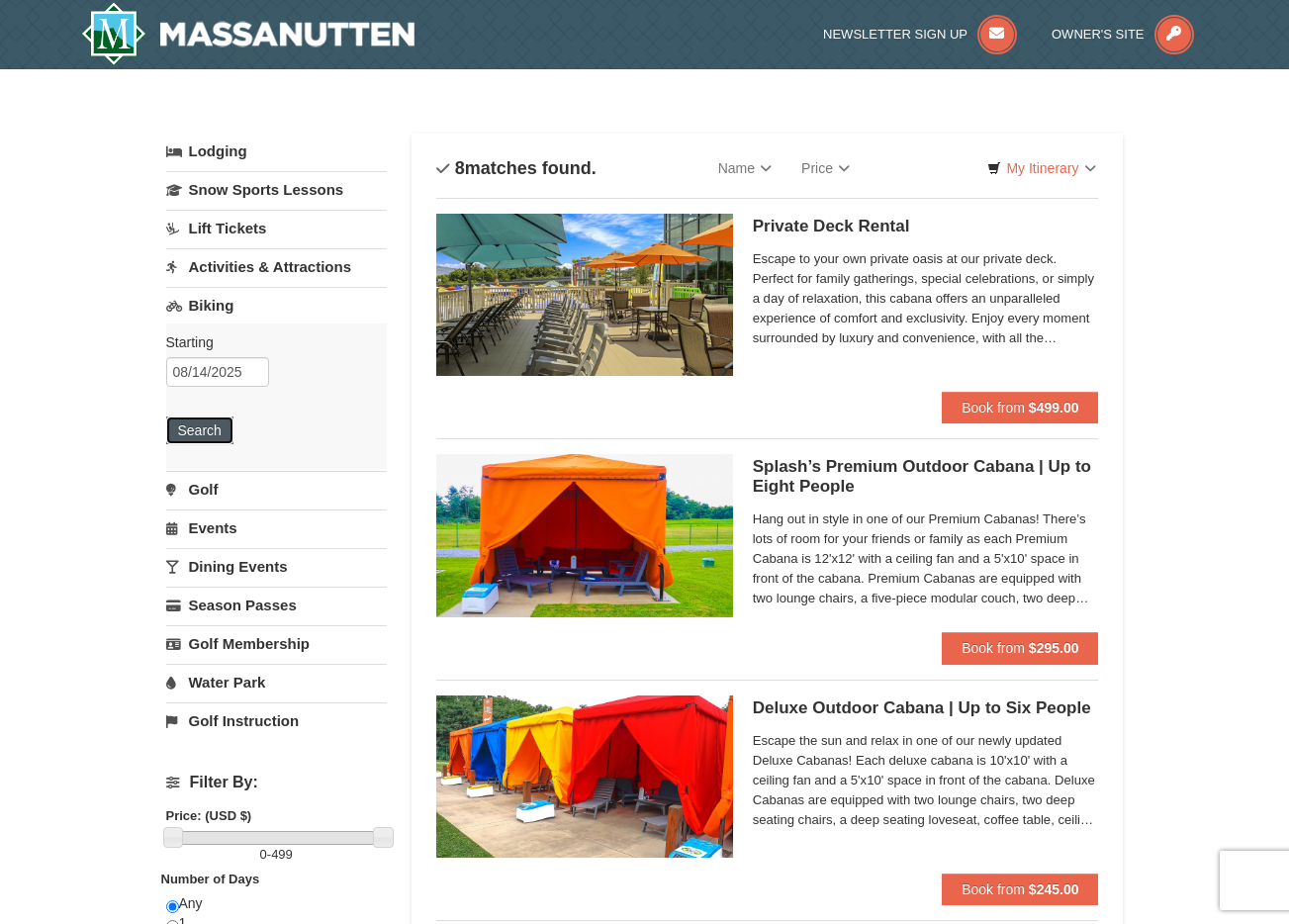 click on "Search" at bounding box center [200, 430] 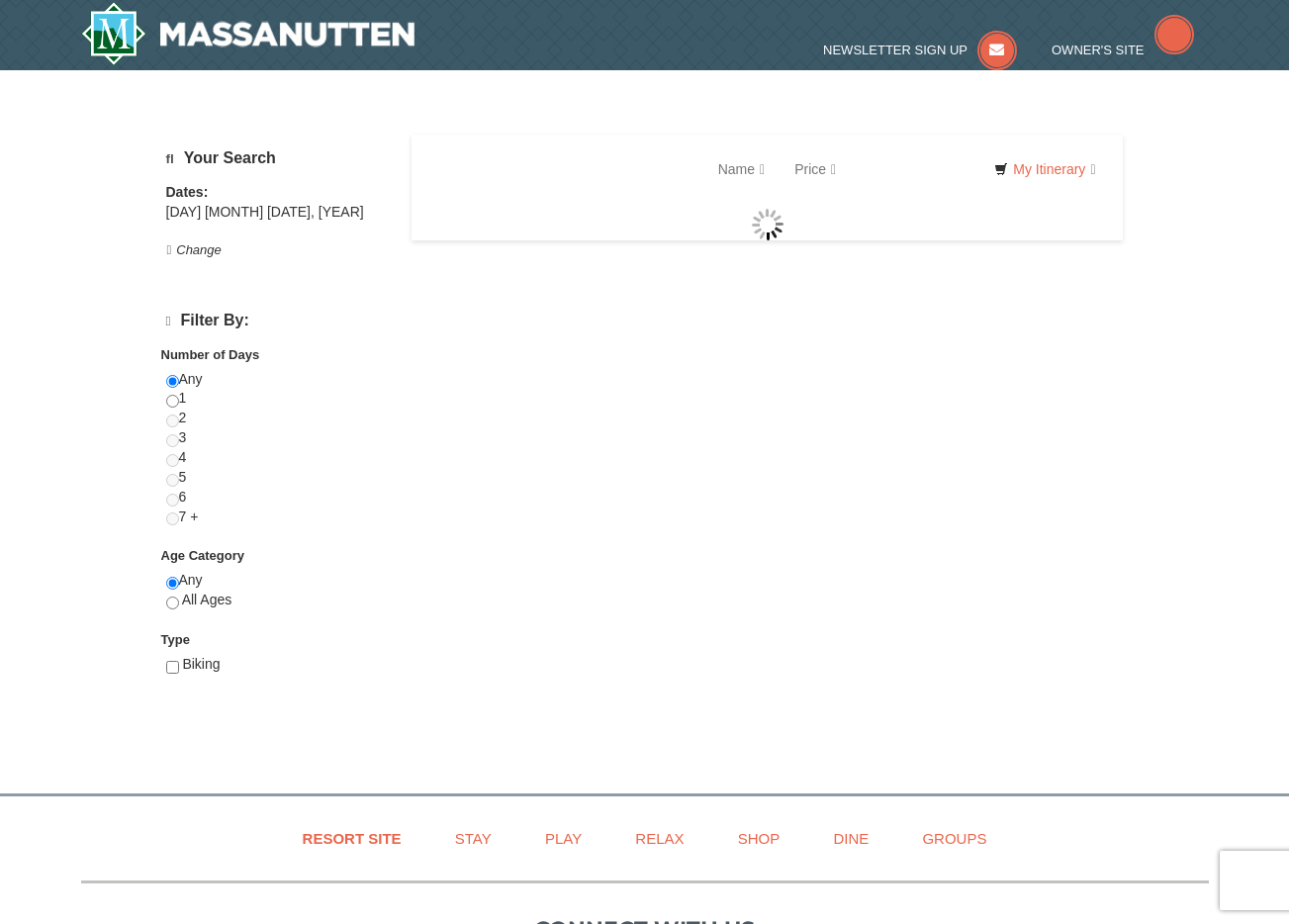 scroll, scrollTop: 0, scrollLeft: 0, axis: both 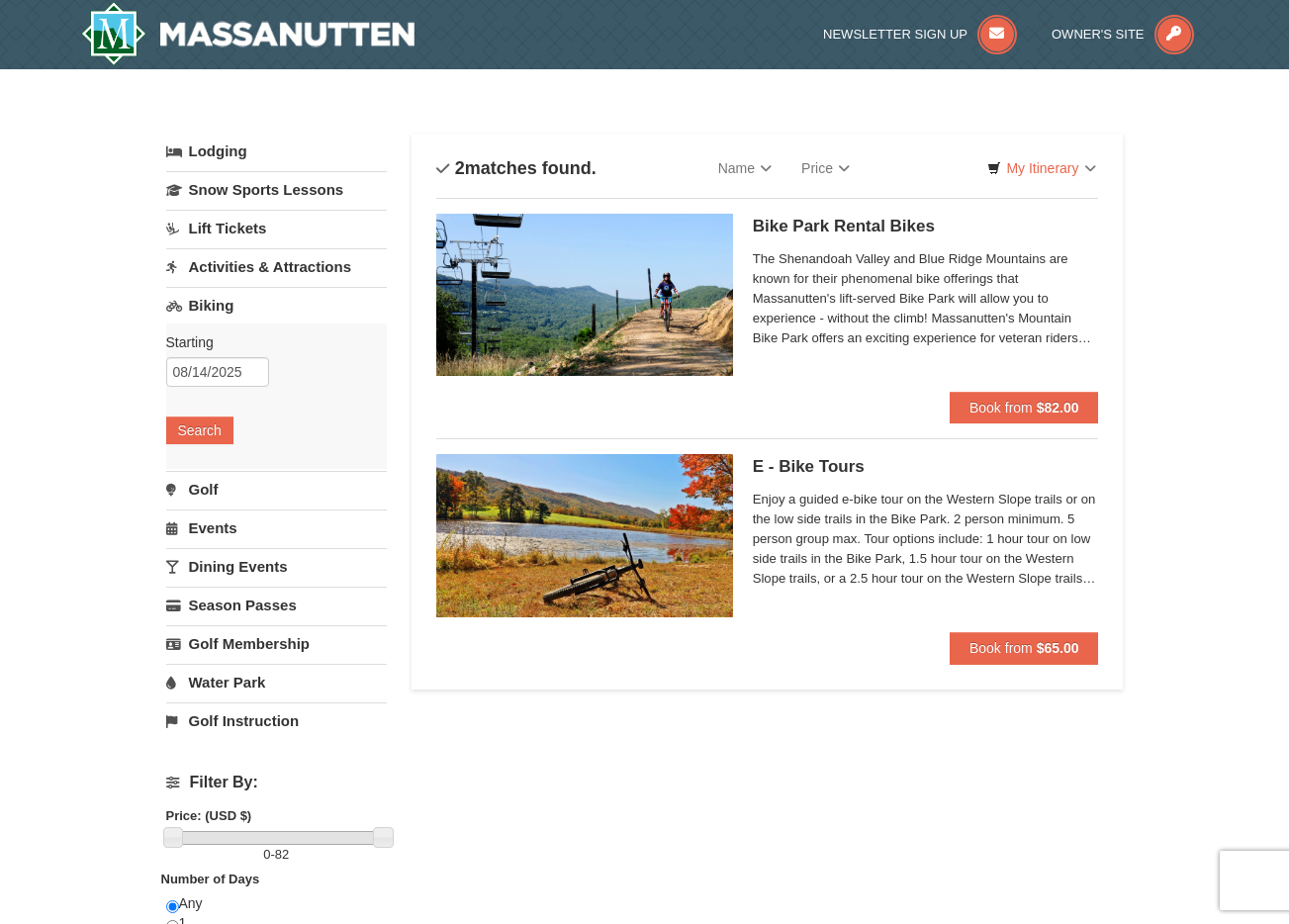 click on "The Shenandoah Valley and Blue Ridge Mountains are known for their phenomenal bike offerings that Massanutten's lift-served Bike Park will allow you to experience - without the climb! Massanutten's Mountain Bike Park offers an exciting experience for veteran riders while also featuring a beginner-friendly introduction to downhill mountain biking. Bike Park lift access is only available when the Bike Park is open!" at bounding box center [926, 299] 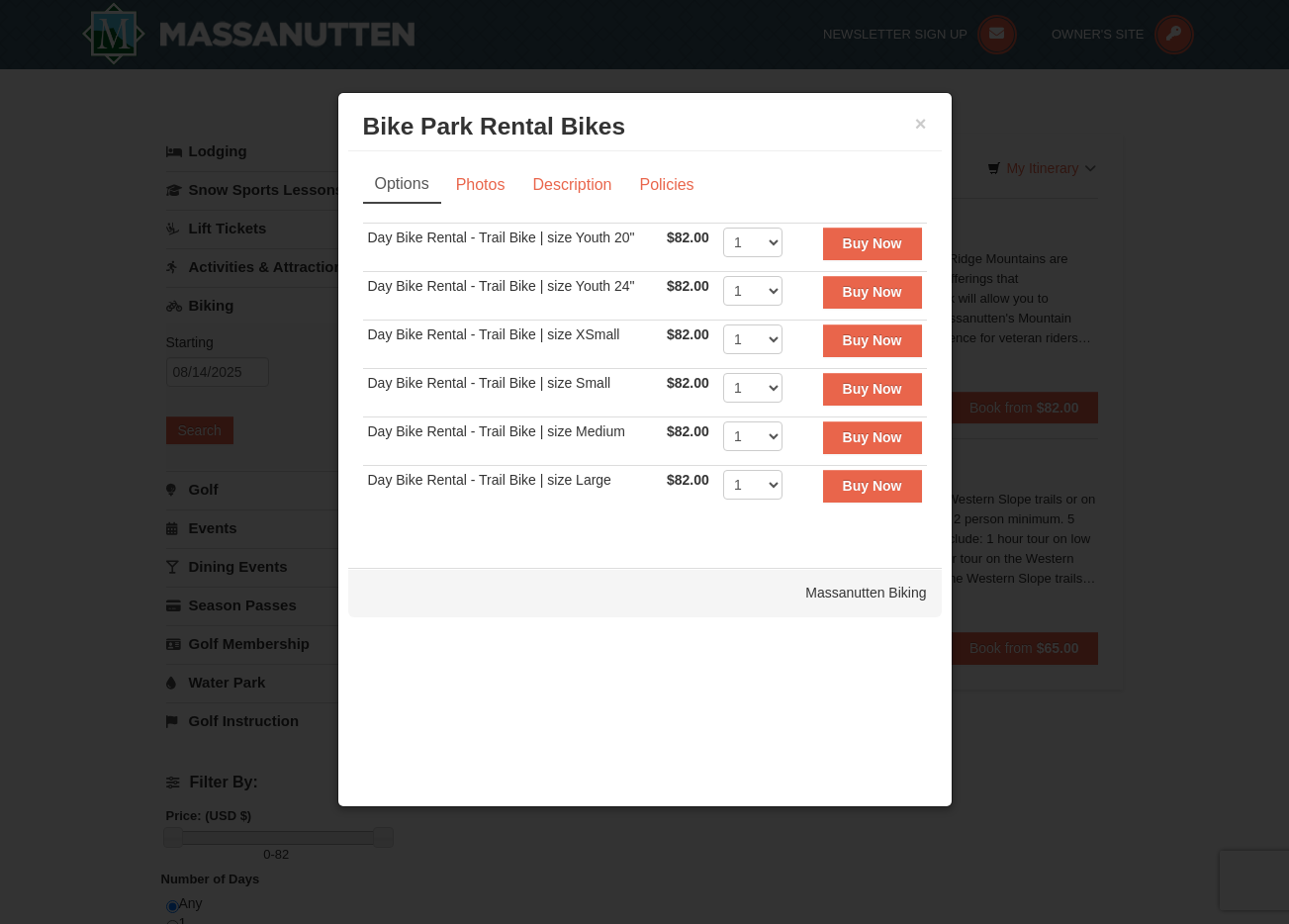 click on "×
Bike Park Rental Bikes  Massanutten Biking" at bounding box center (645, 127) 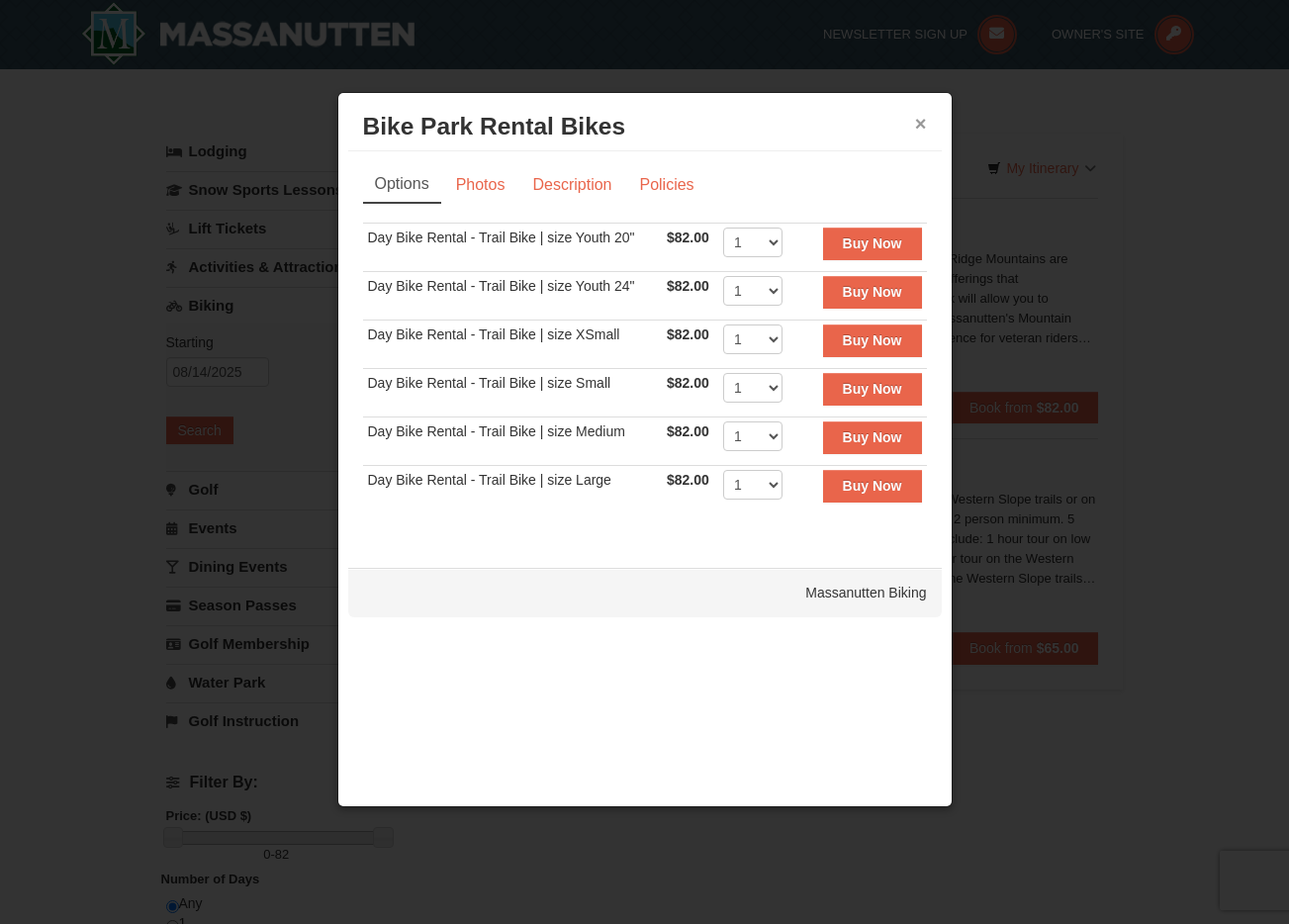 click on "×" at bounding box center (921, 124) 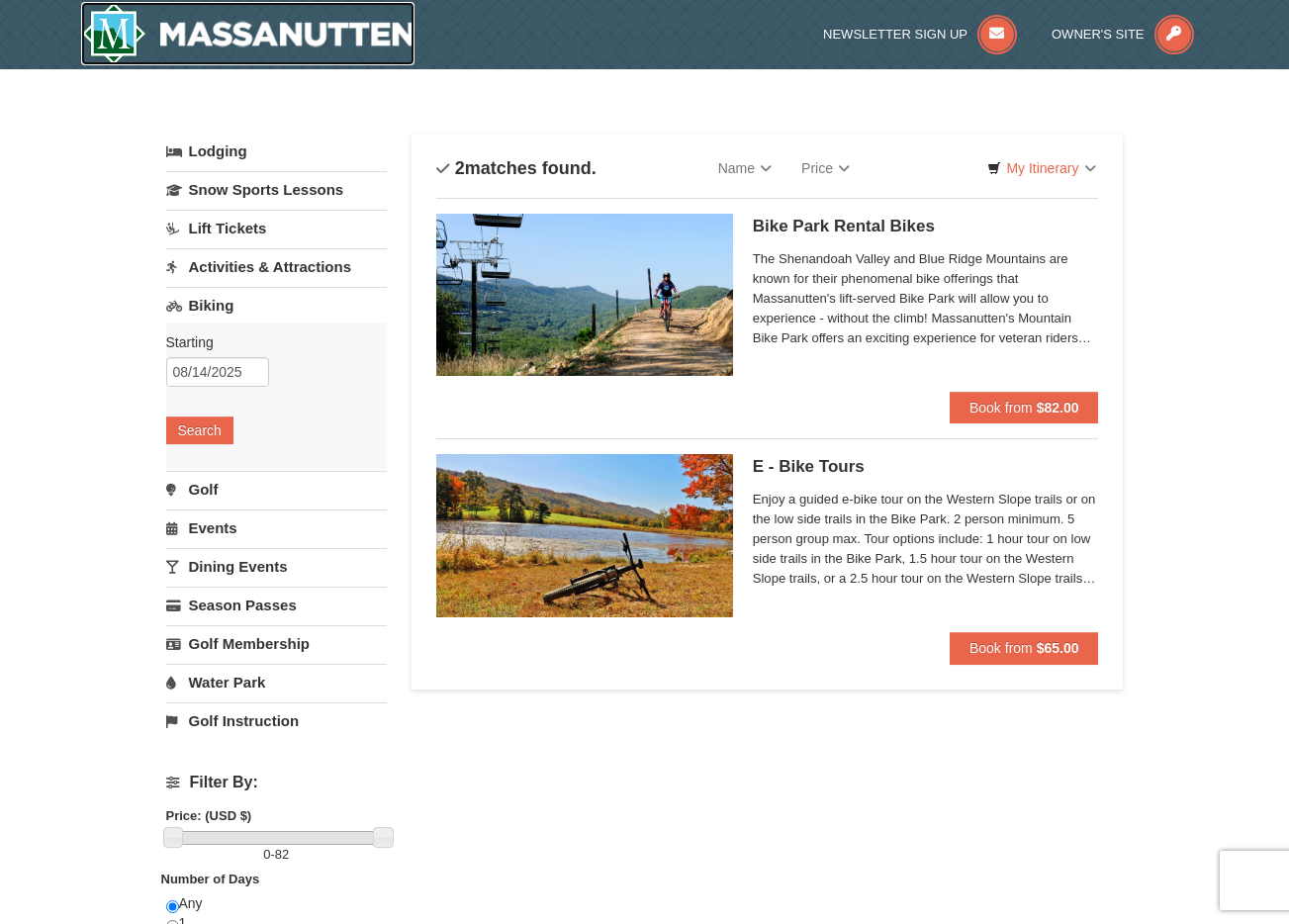 click at bounding box center (248, 34) 